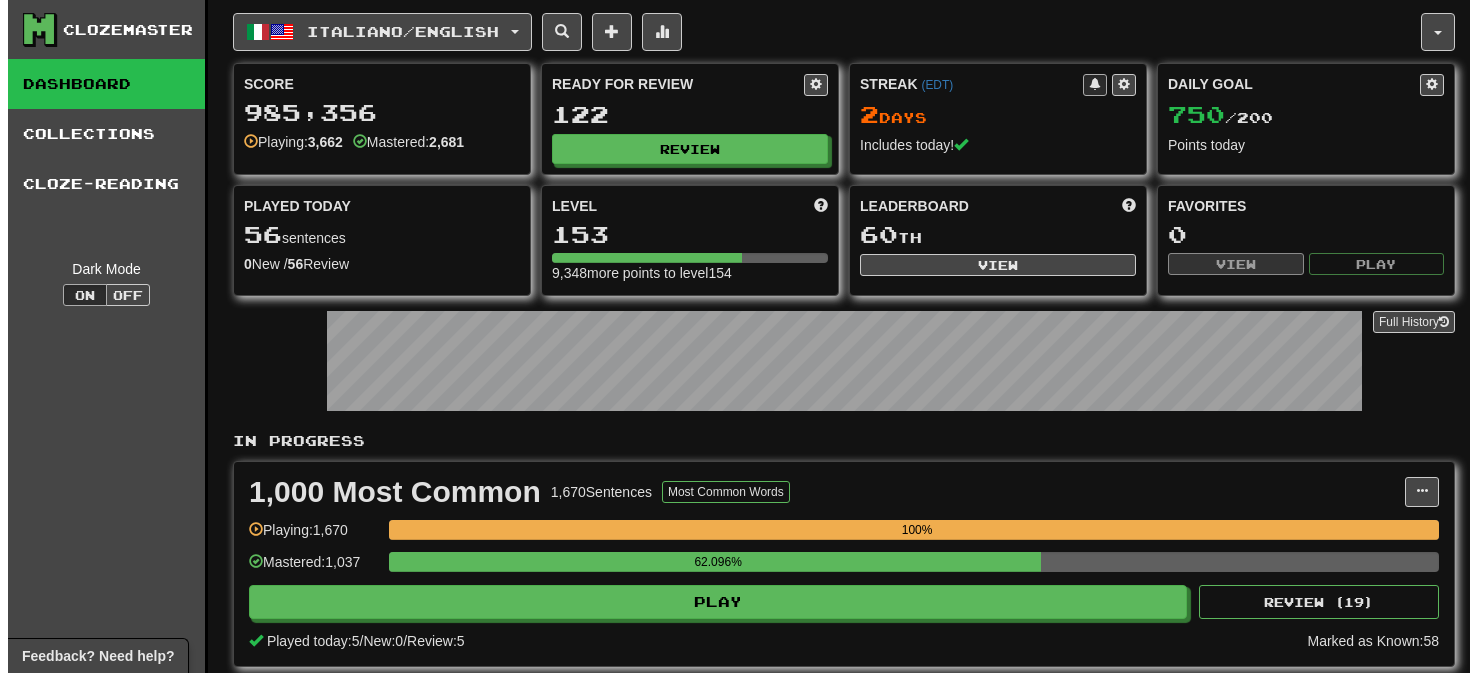 scroll, scrollTop: 0, scrollLeft: 0, axis: both 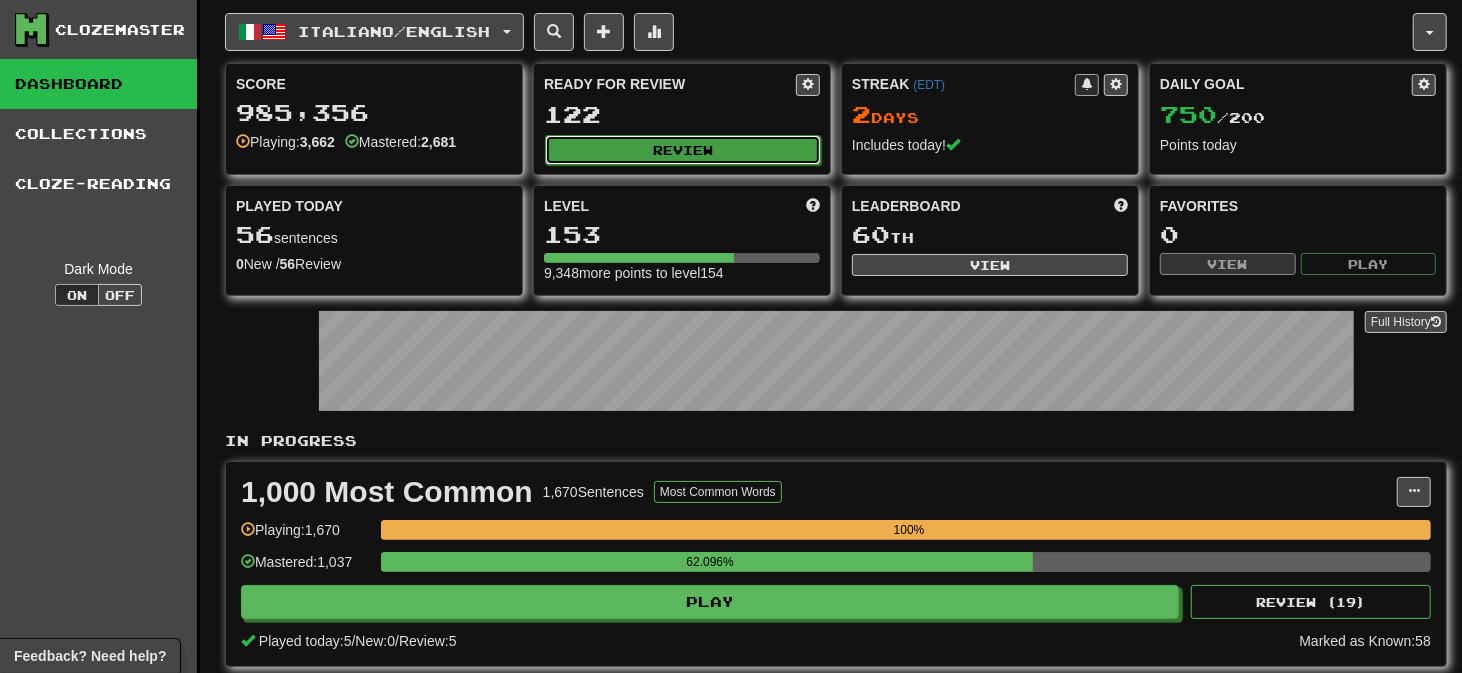 click on "Review" at bounding box center [683, 150] 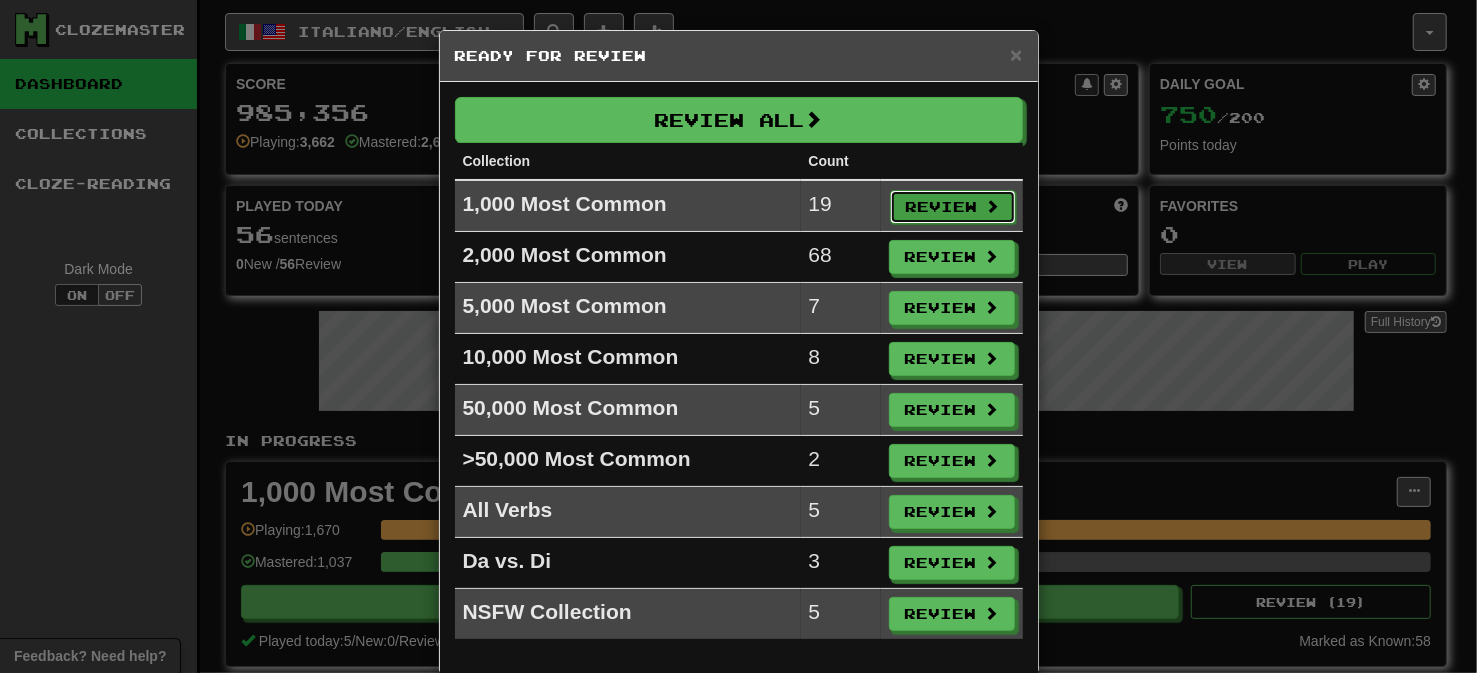 click on "Review" at bounding box center (953, 207) 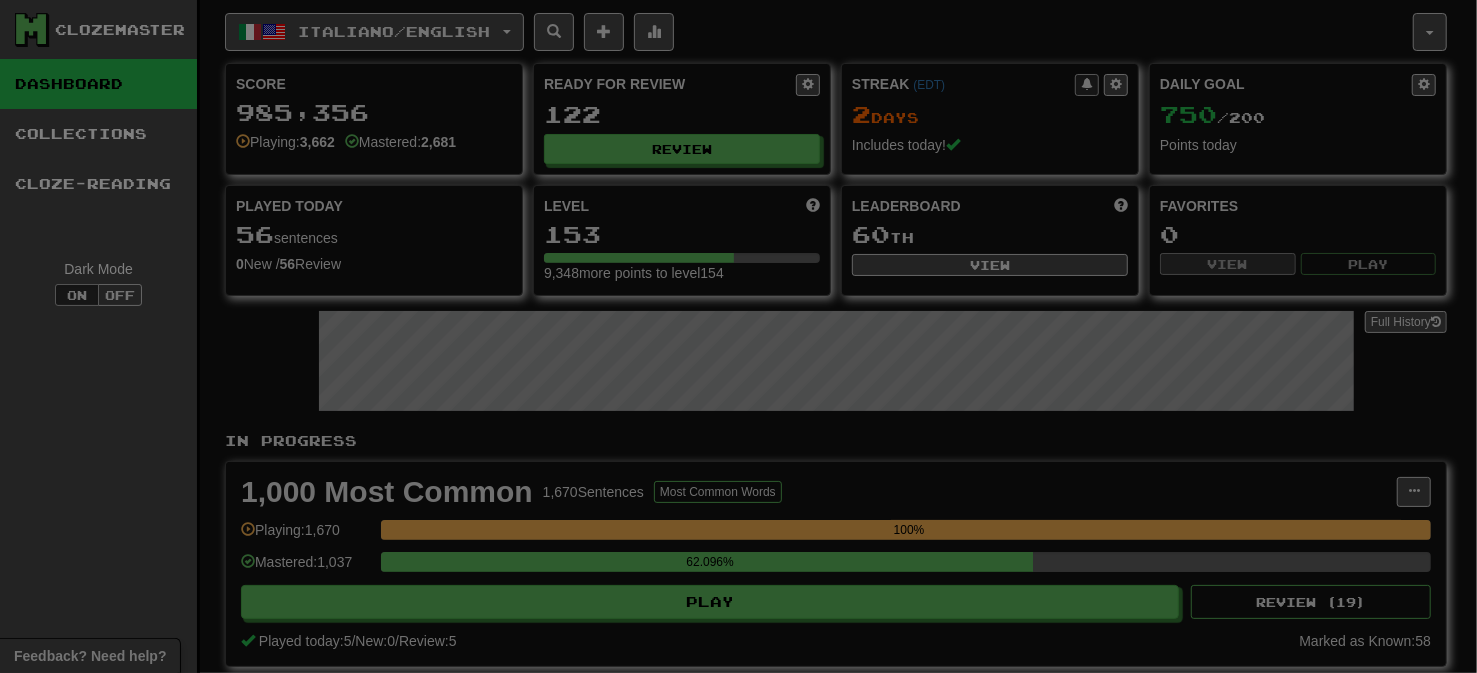 select on "**" 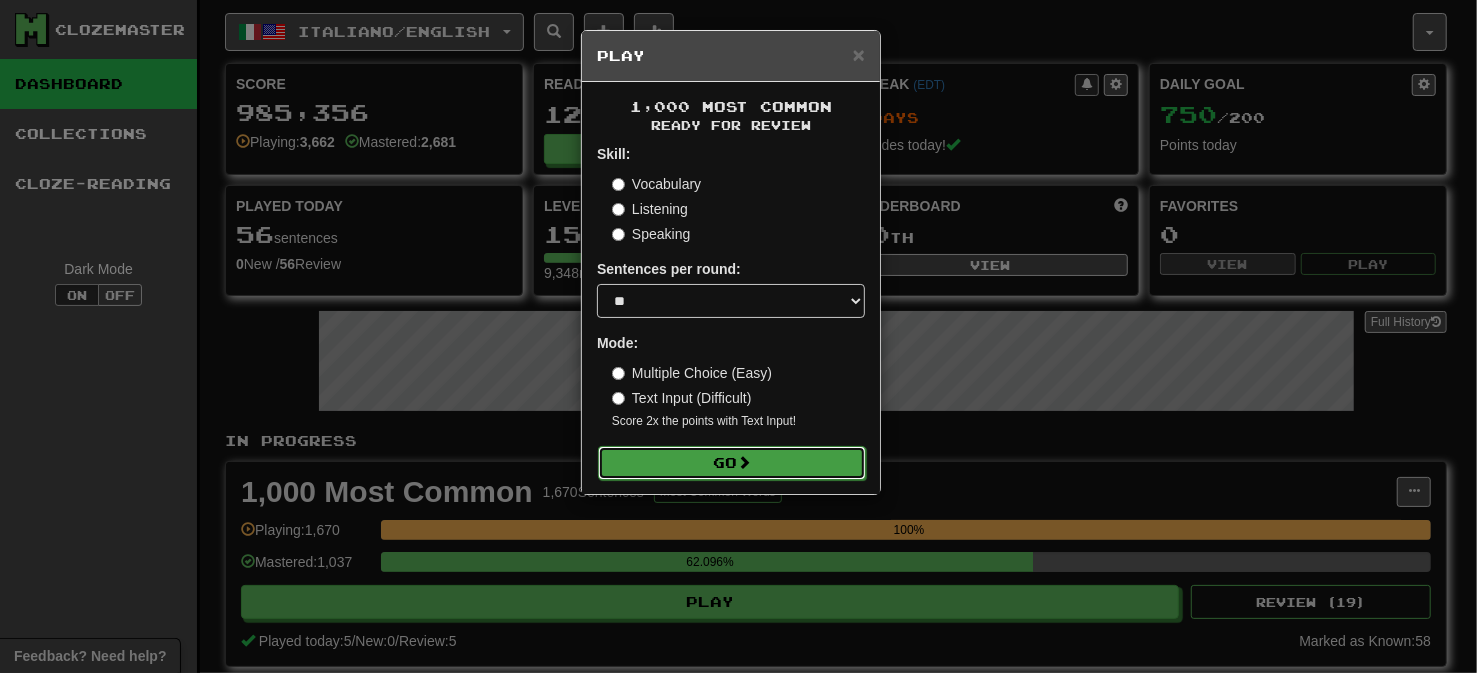 click on "Go" at bounding box center (732, 463) 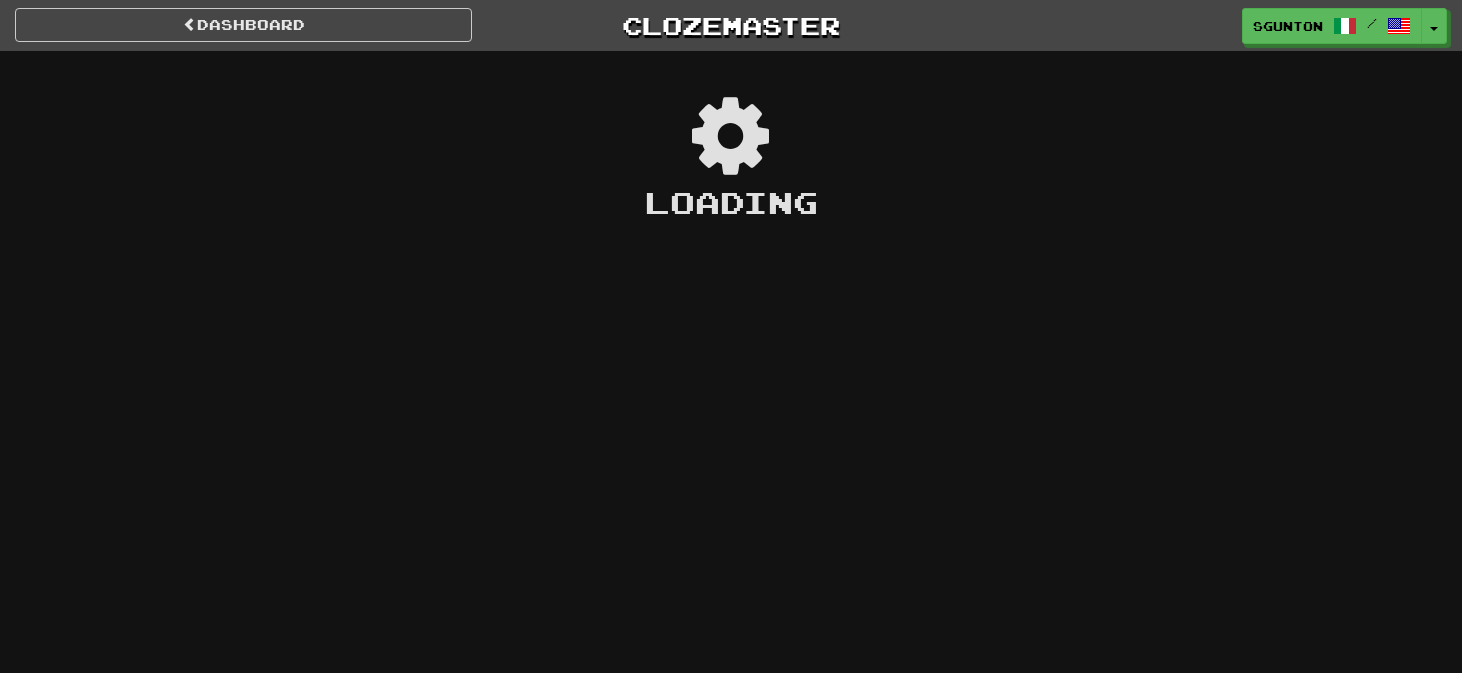 scroll, scrollTop: 0, scrollLeft: 0, axis: both 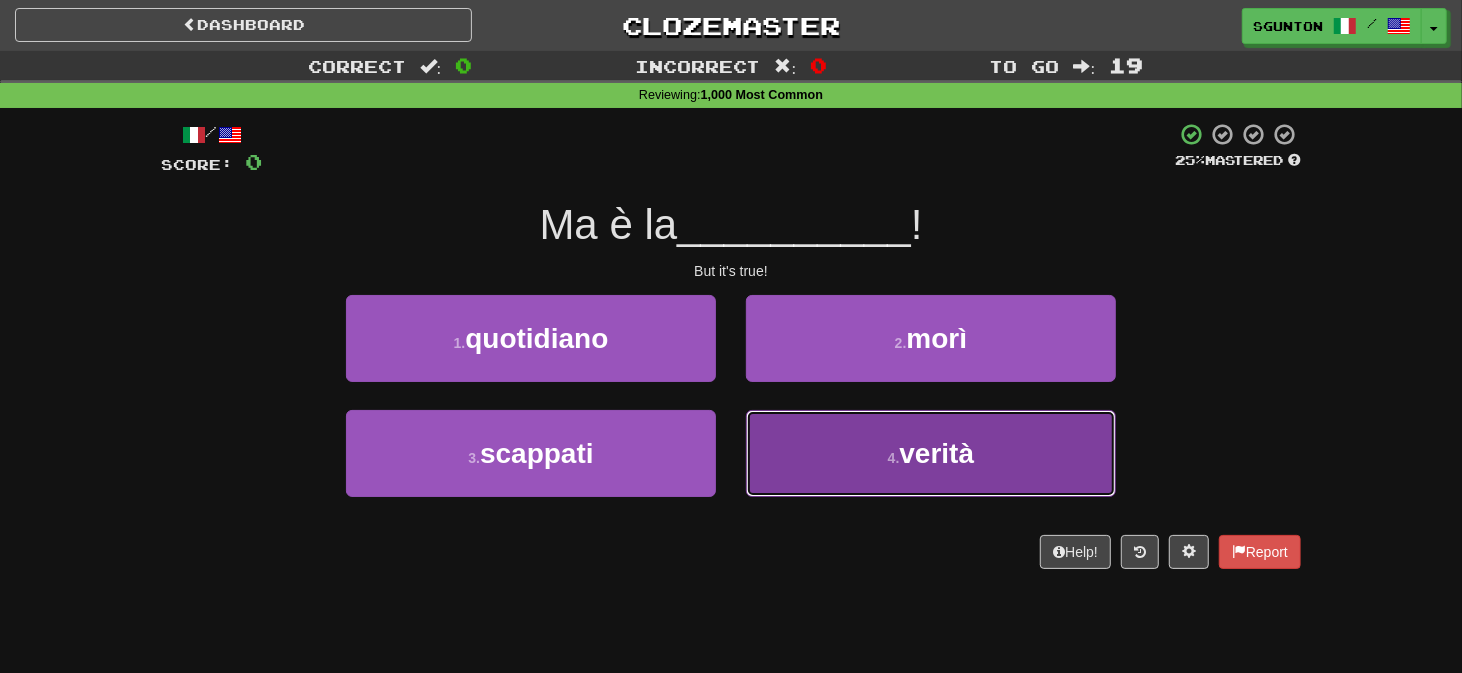 click on "4 .  verità" at bounding box center (931, 453) 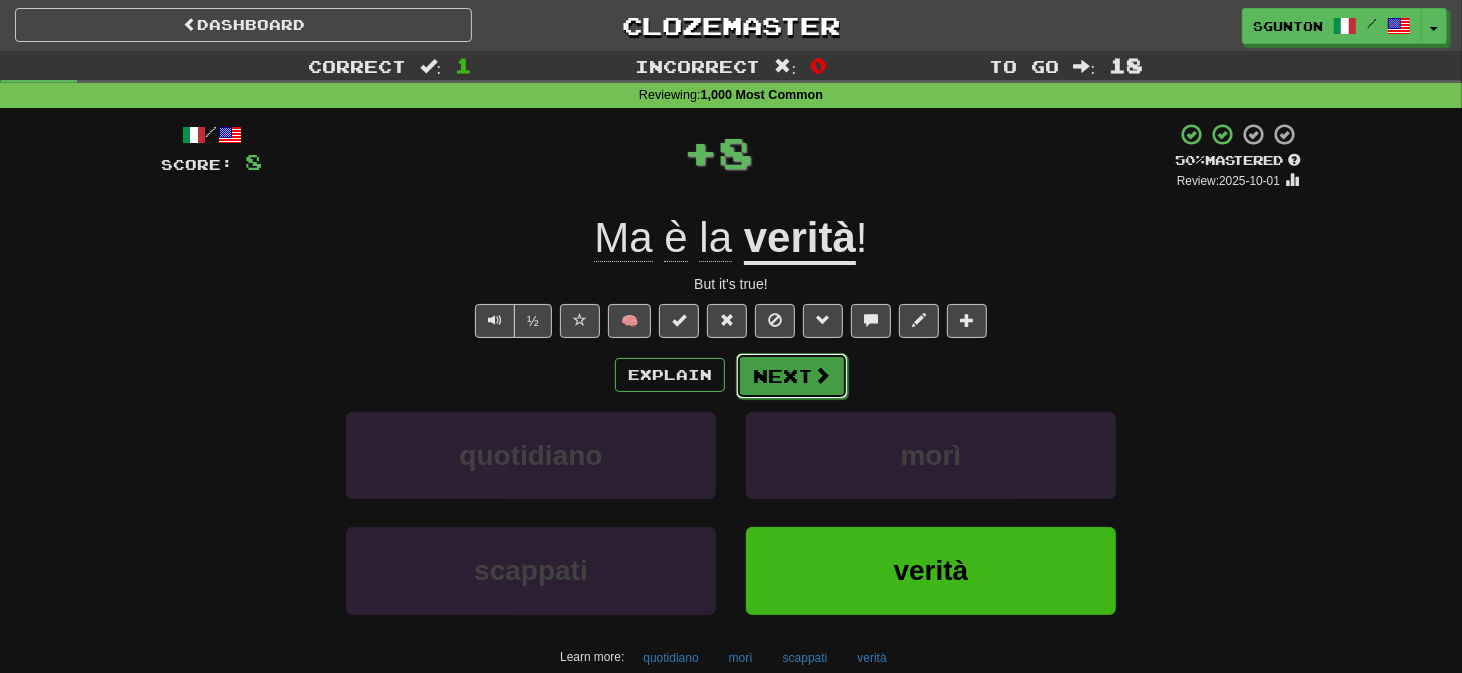 click on "Next" at bounding box center [792, 376] 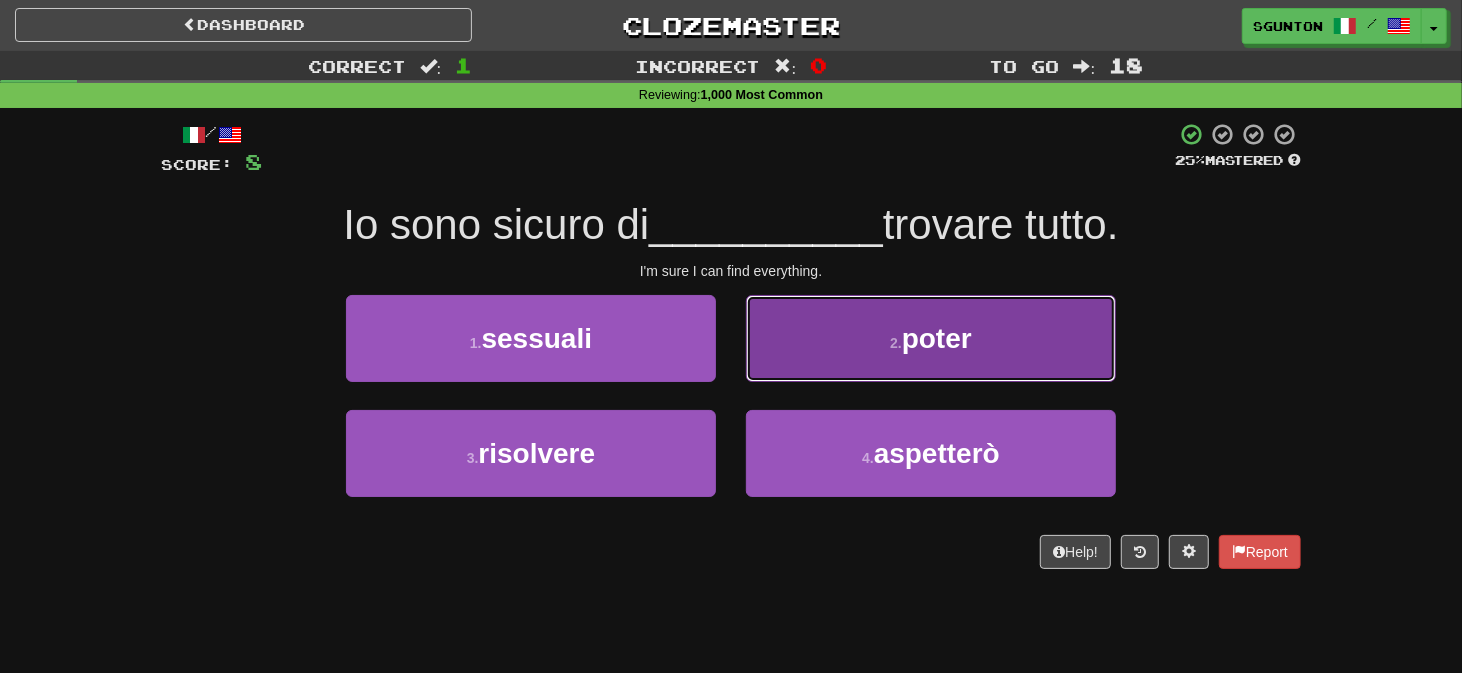 click on "2 .  poter" at bounding box center (931, 338) 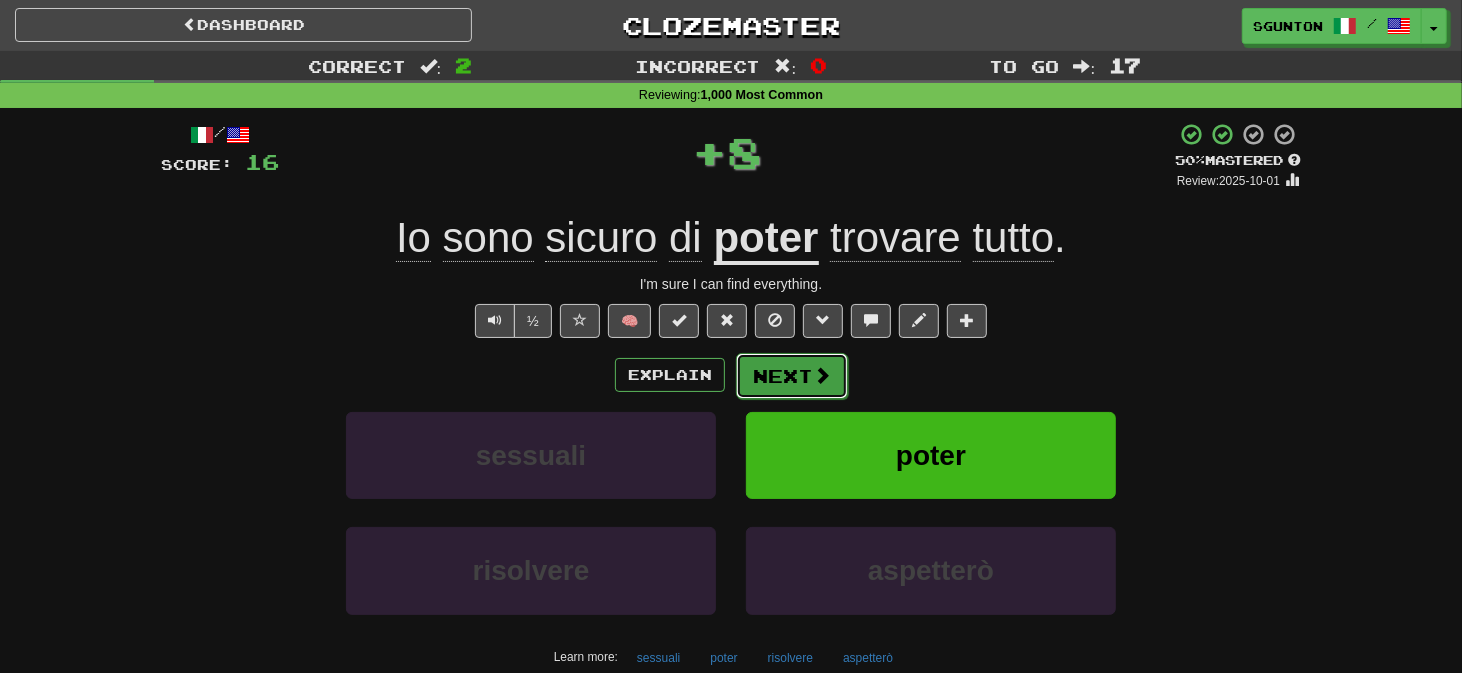 click on "Next" at bounding box center (792, 376) 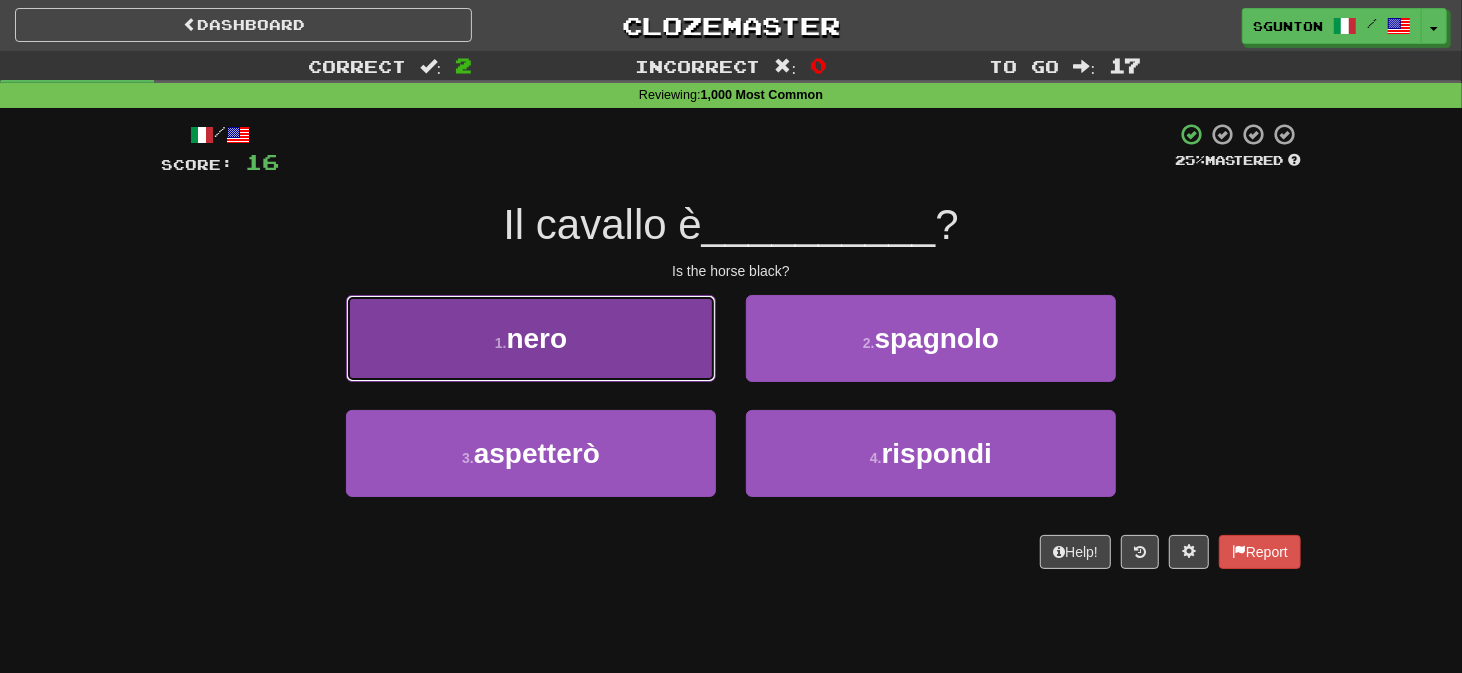 click on "1 .  nero" at bounding box center (531, 338) 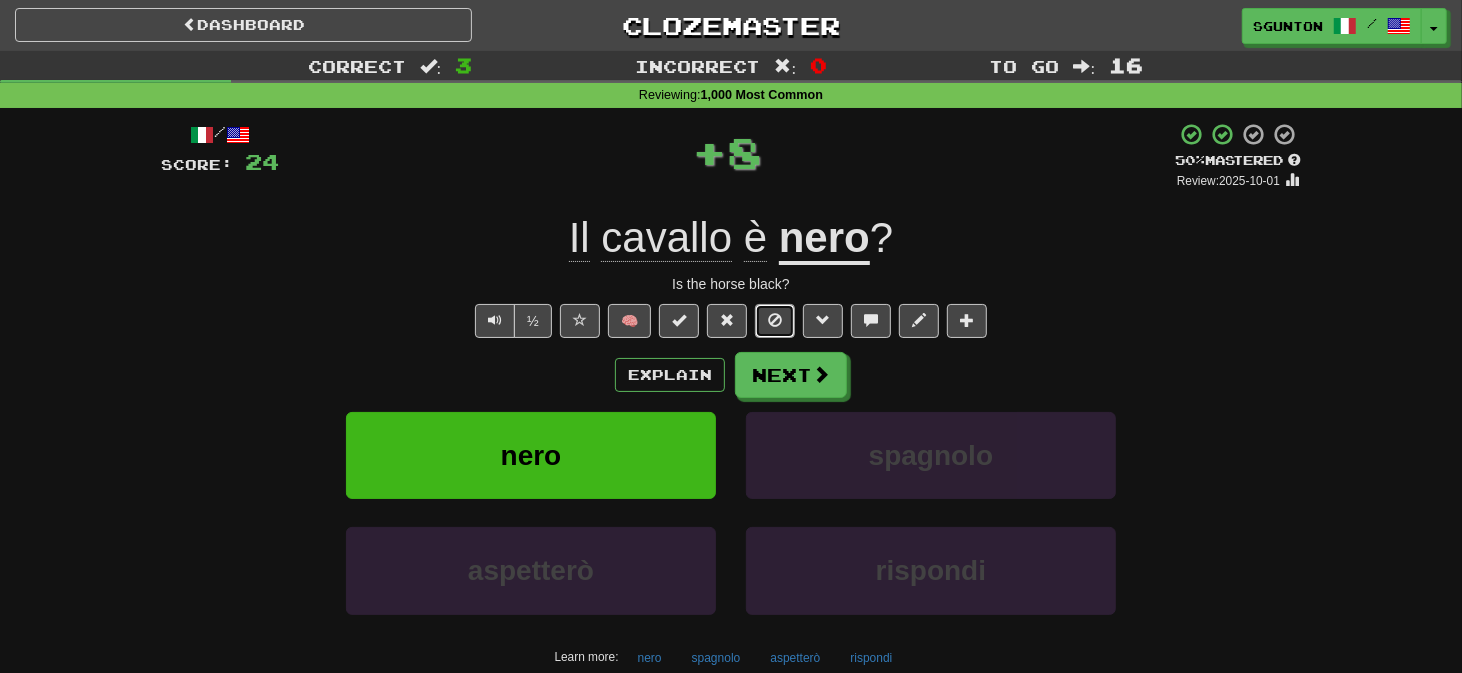 click at bounding box center (775, 320) 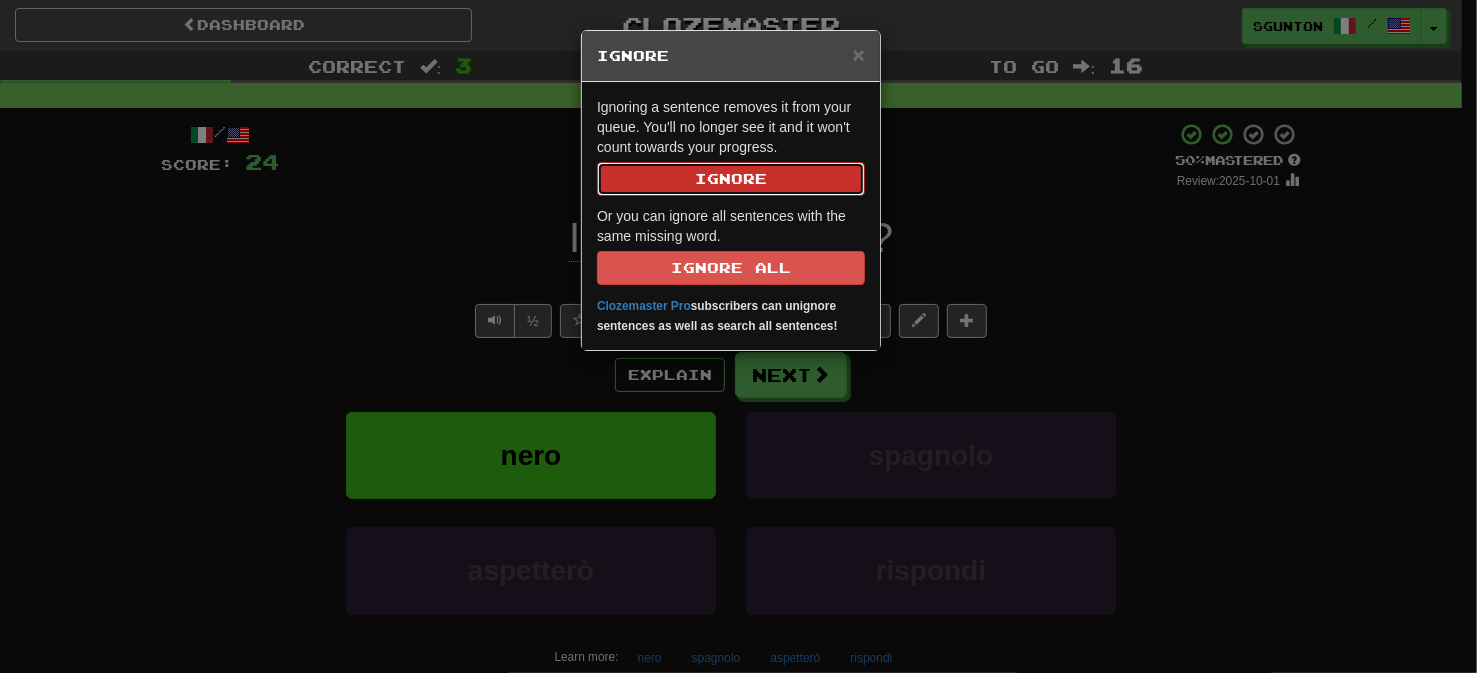 click on "Ignore" at bounding box center (731, 179) 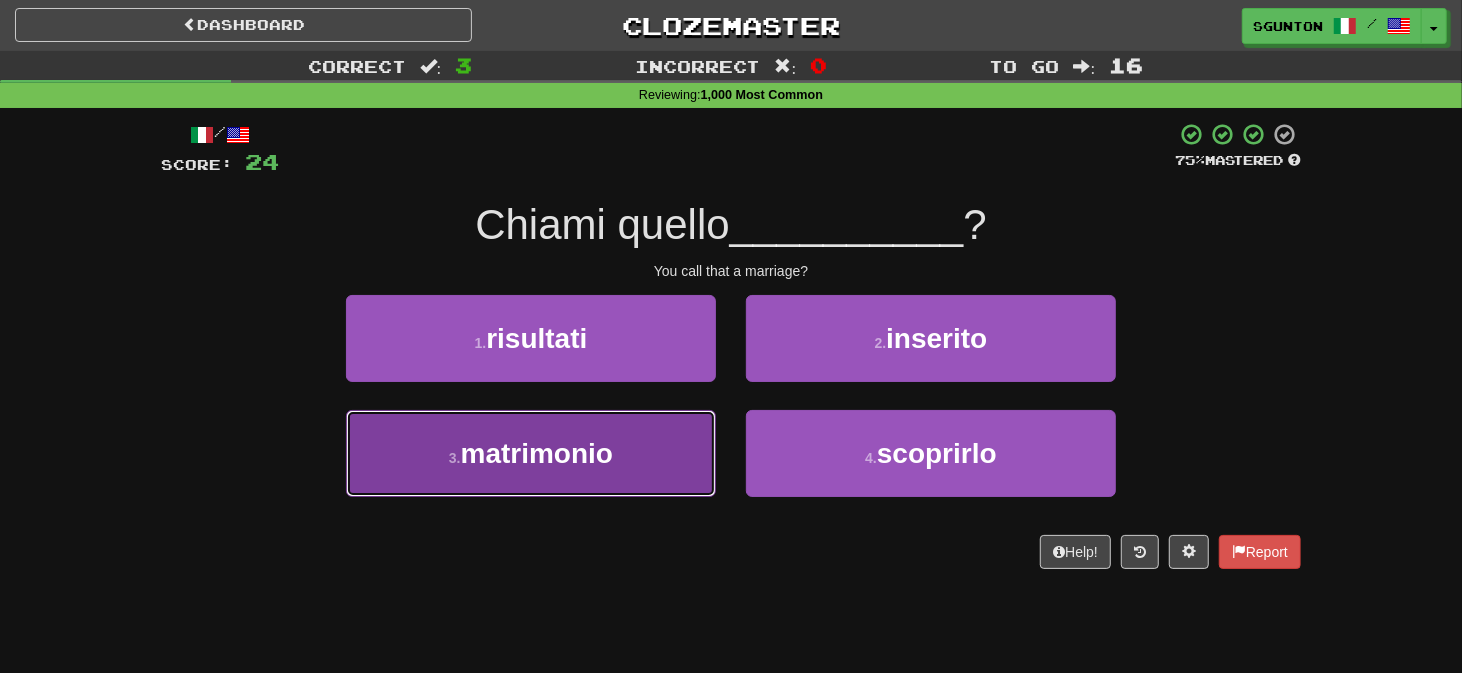 click on "3 .  matrimonio" at bounding box center (531, 453) 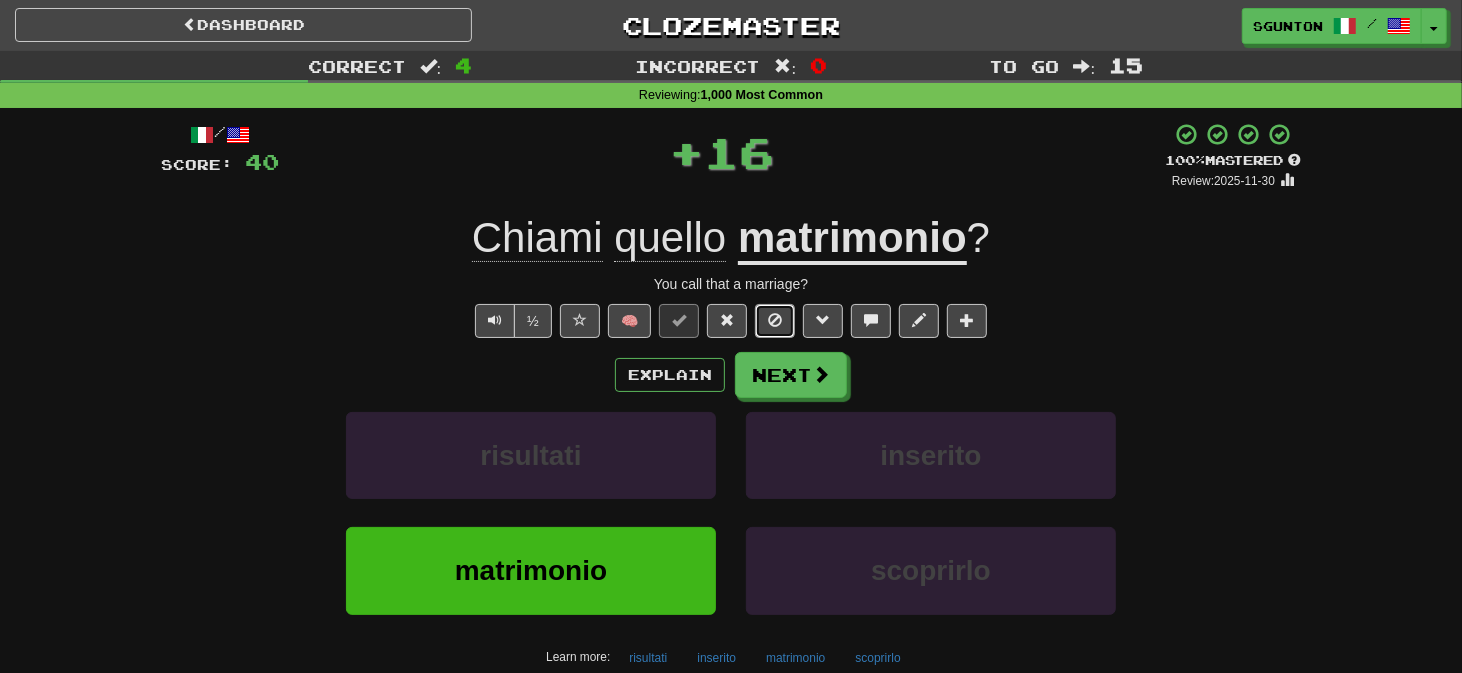 click at bounding box center [775, 320] 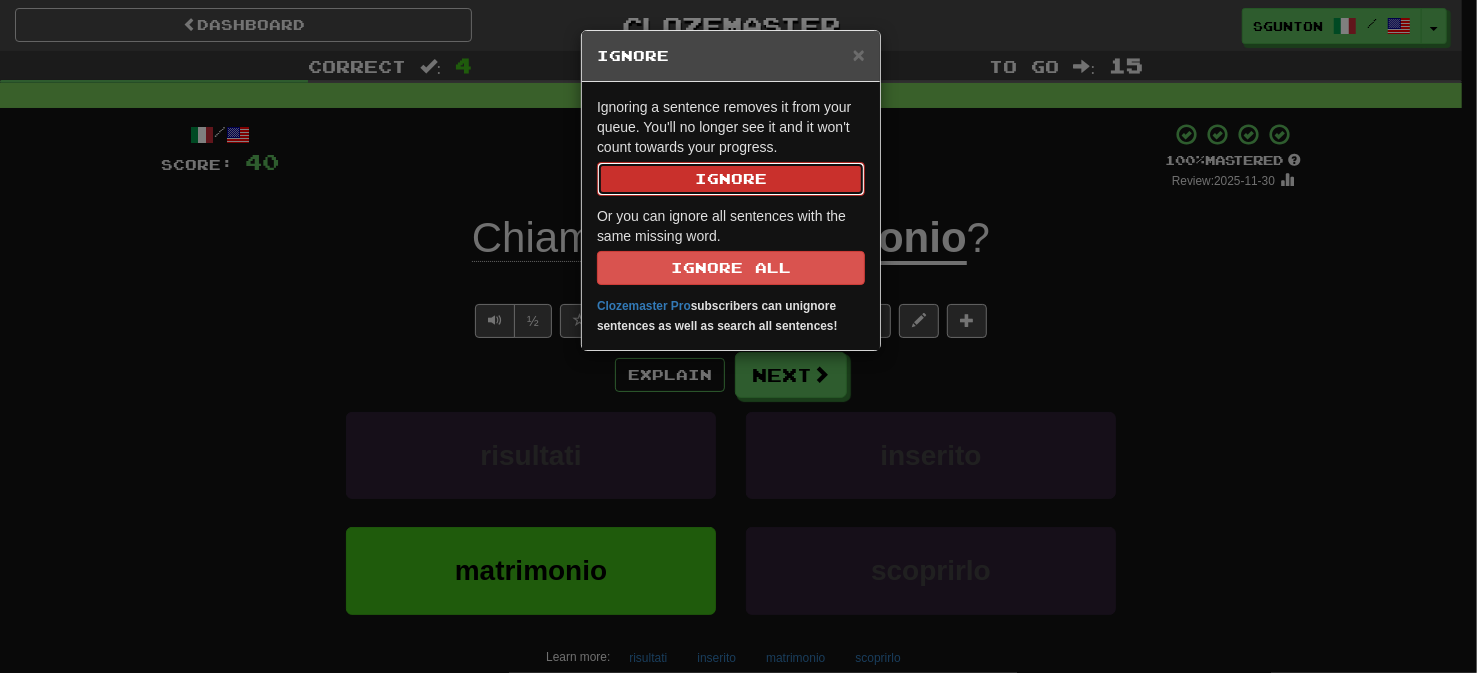 click on "Ignore" at bounding box center (731, 179) 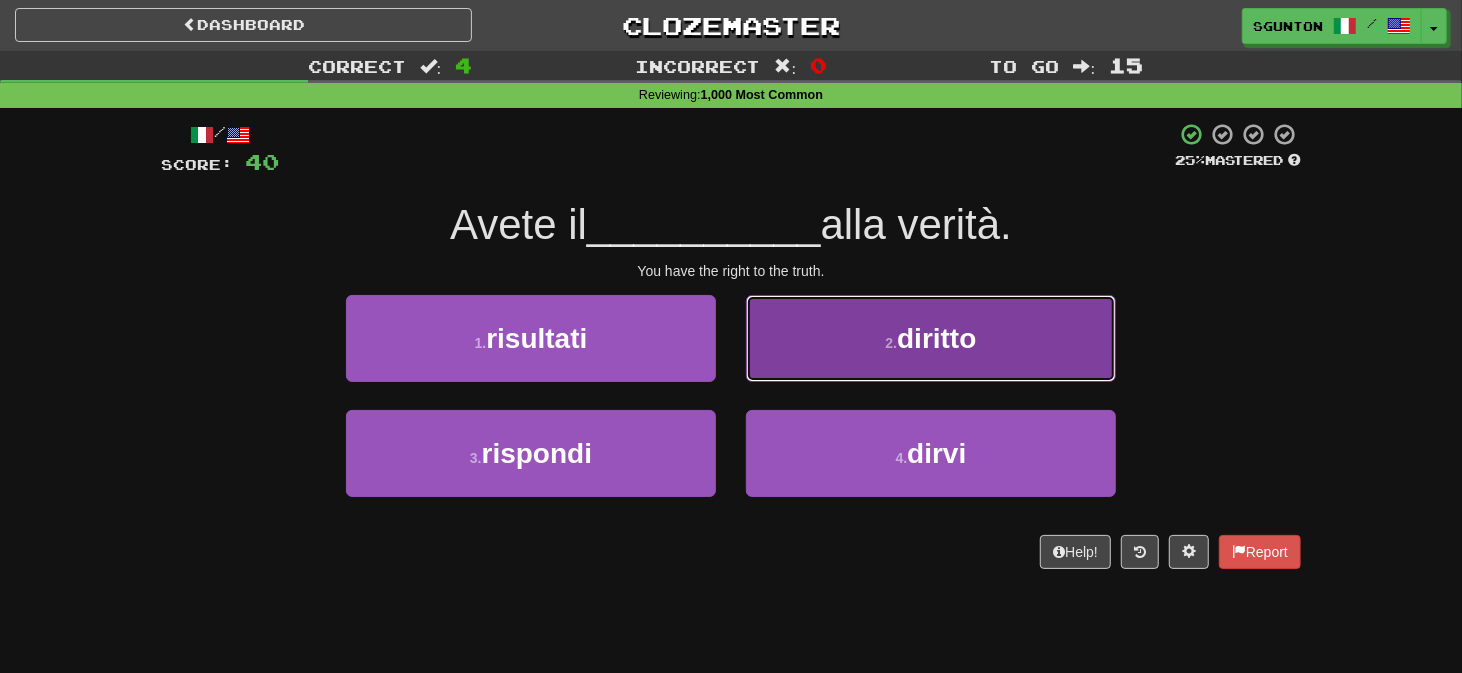 click on "2 .  diritto" at bounding box center (931, 338) 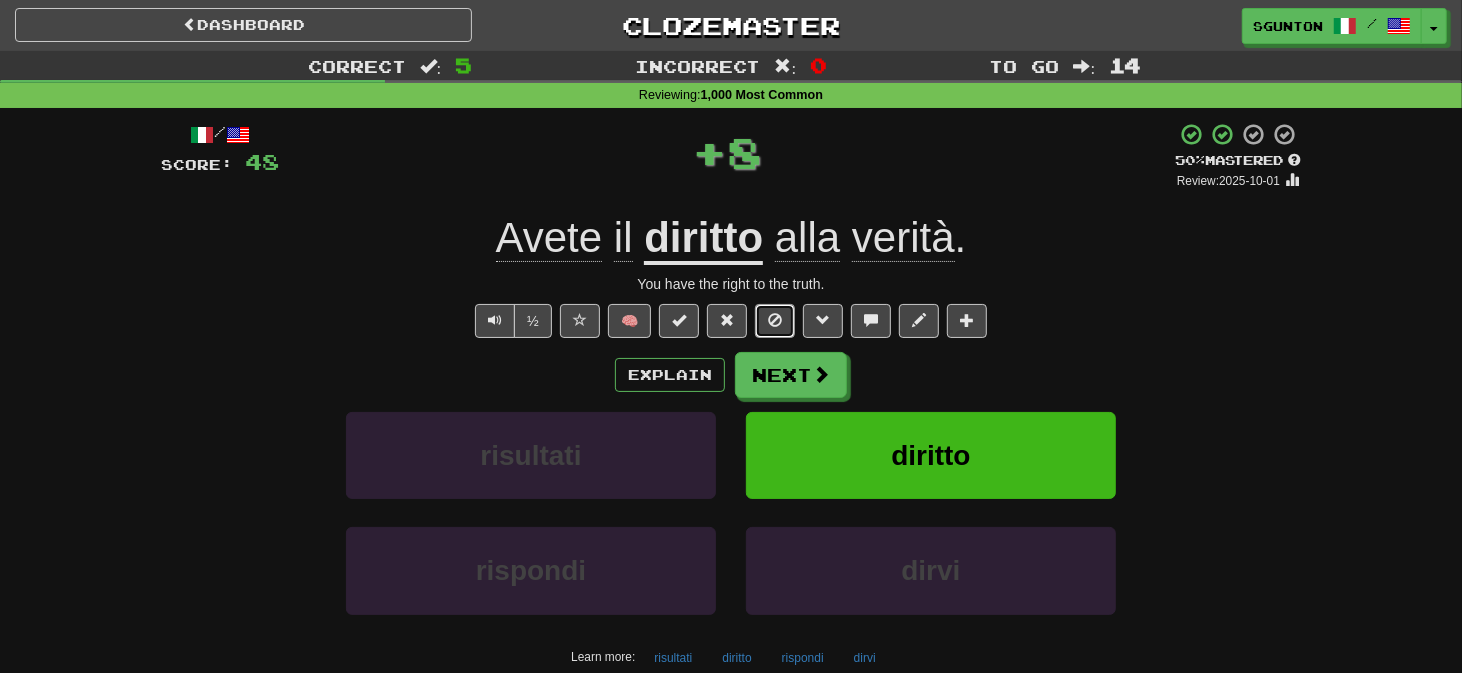 click at bounding box center [775, 320] 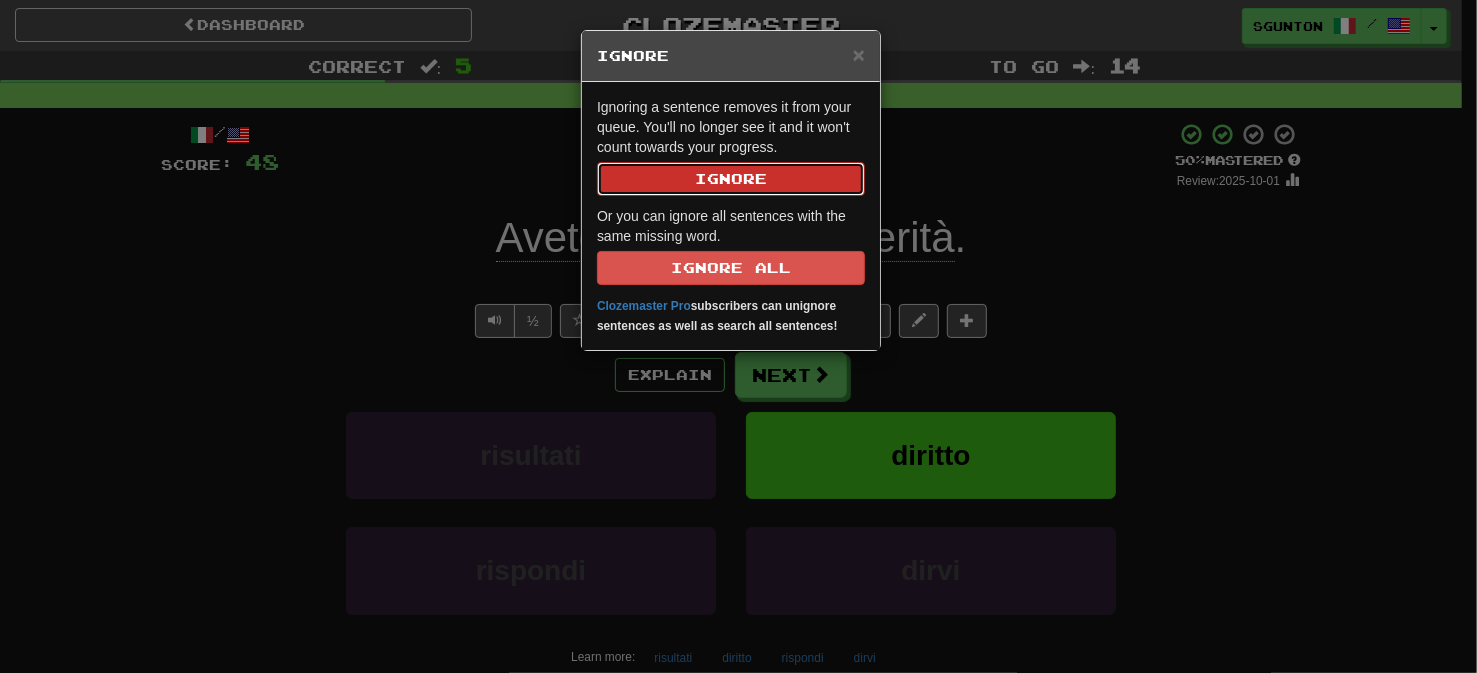 click on "Ignore" at bounding box center (731, 179) 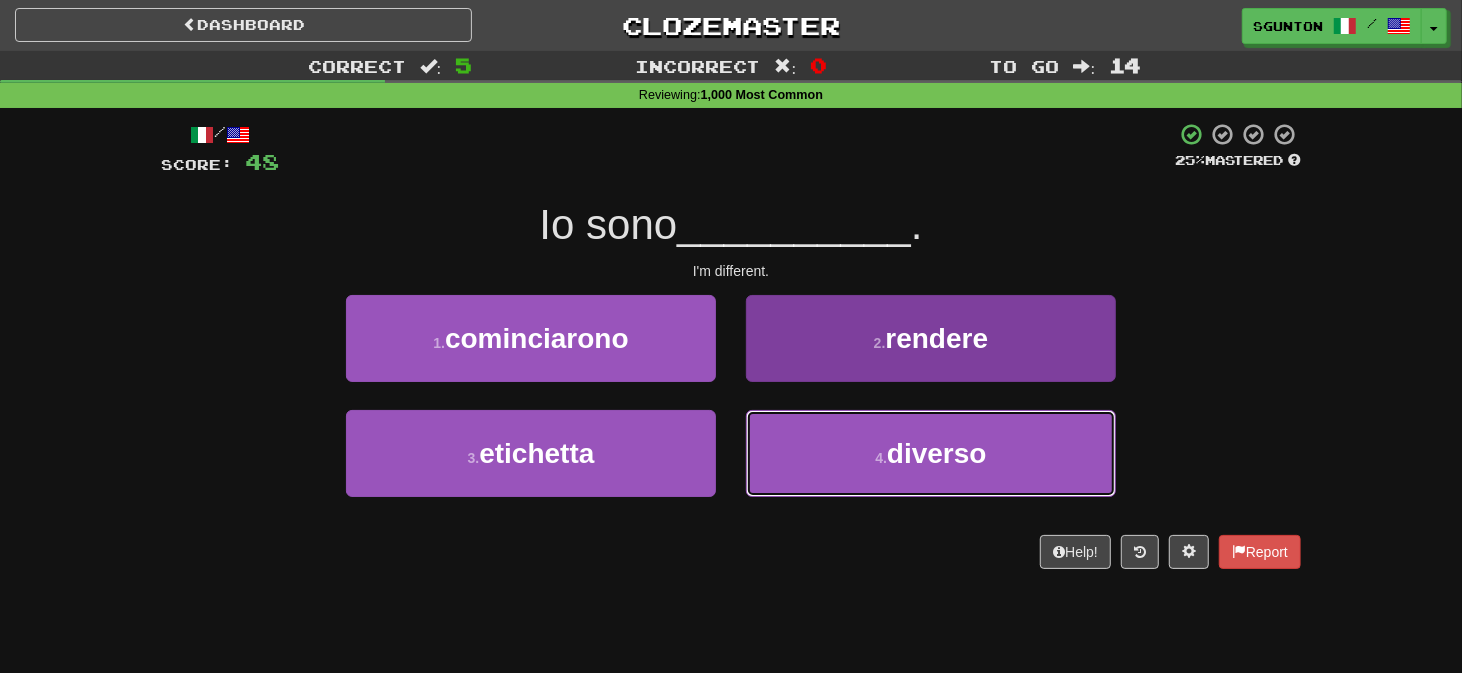 click on "4 .  diverso" at bounding box center (931, 453) 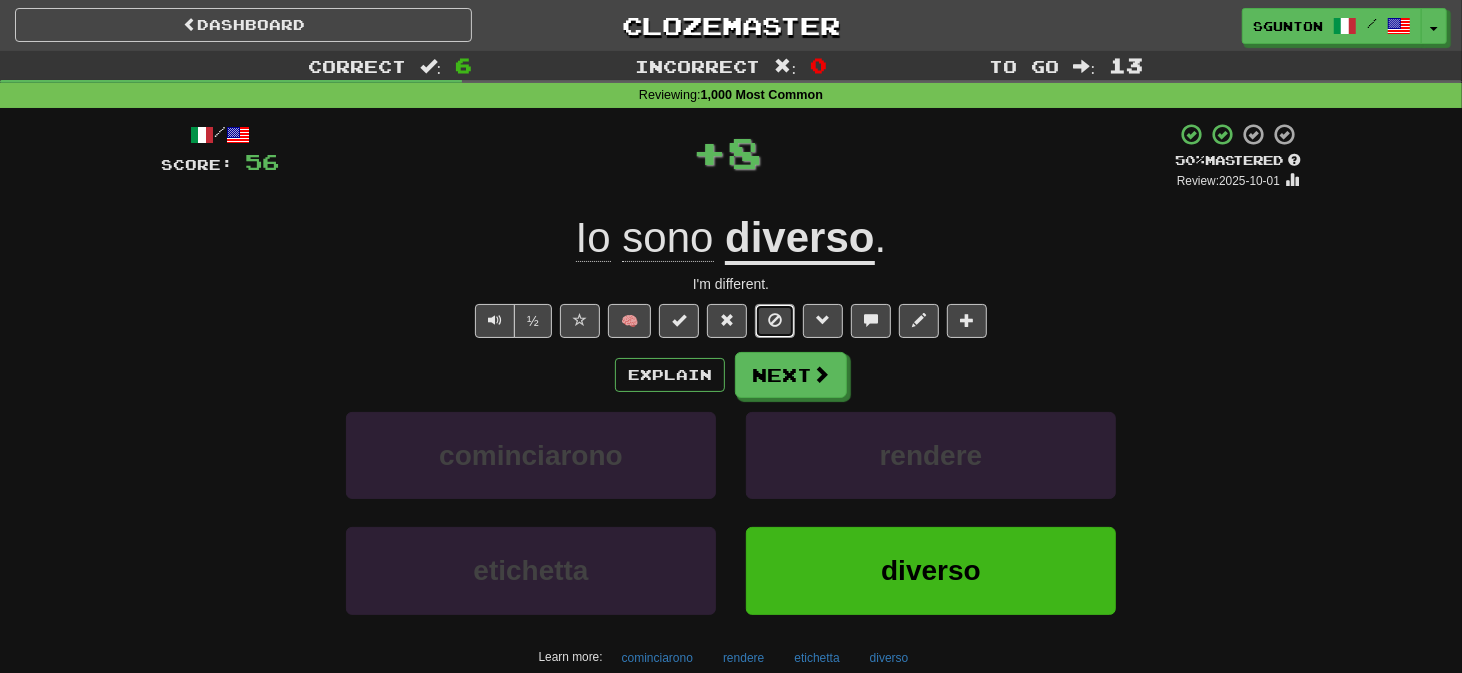 click at bounding box center [775, 320] 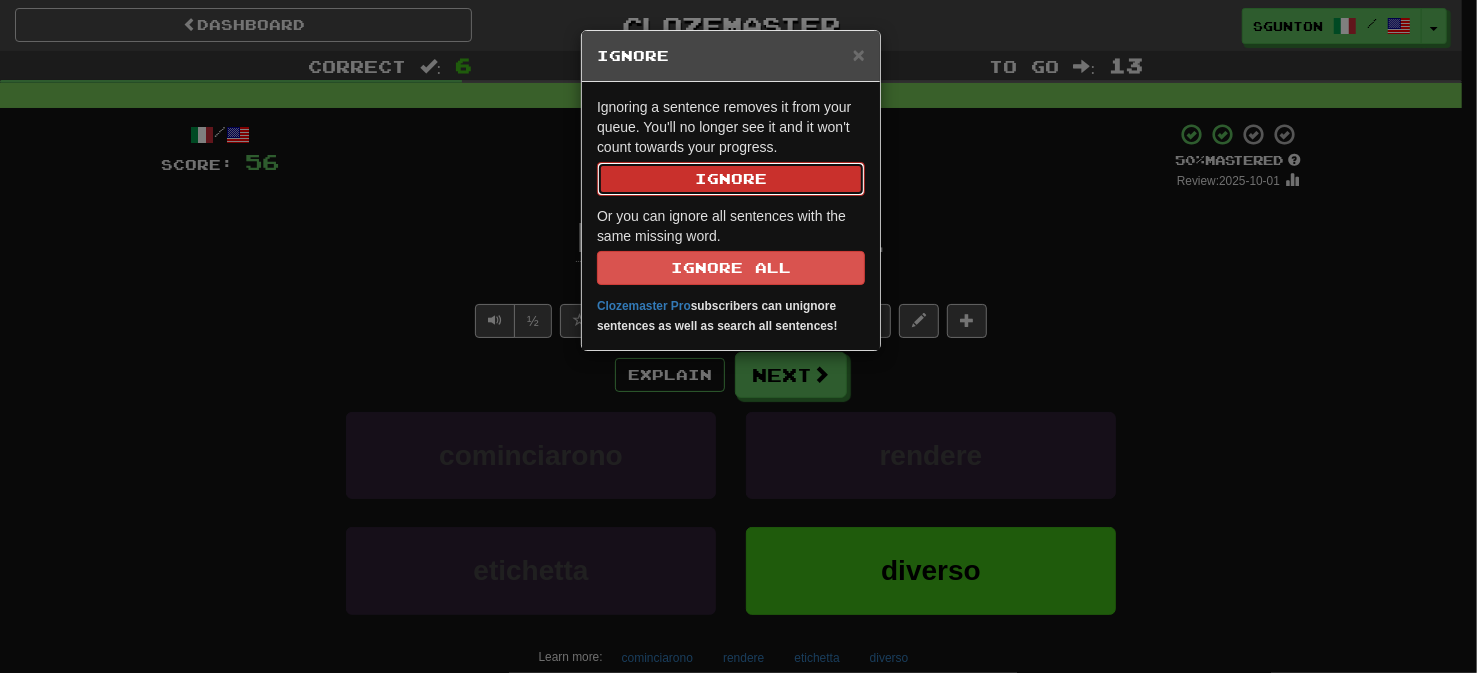 click on "Ignore" at bounding box center (731, 179) 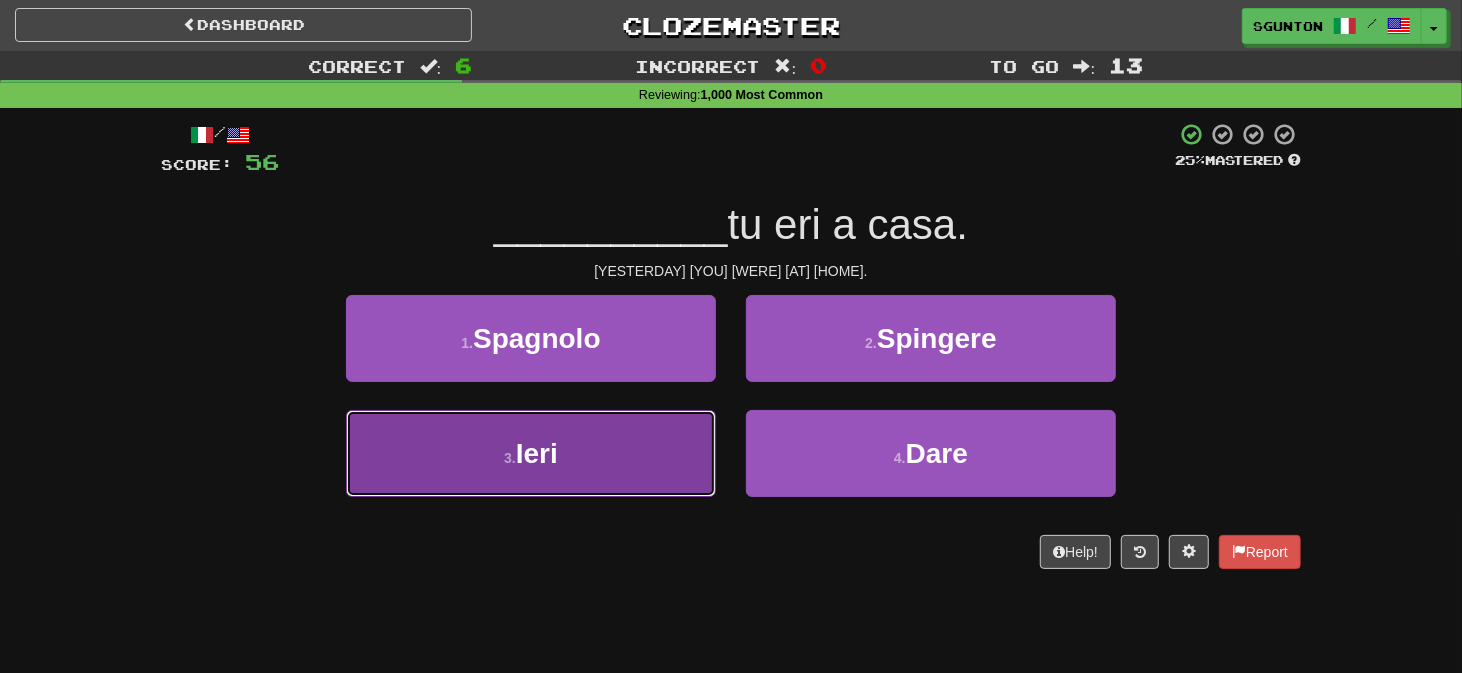 click on "3 .  Ieri" at bounding box center (531, 453) 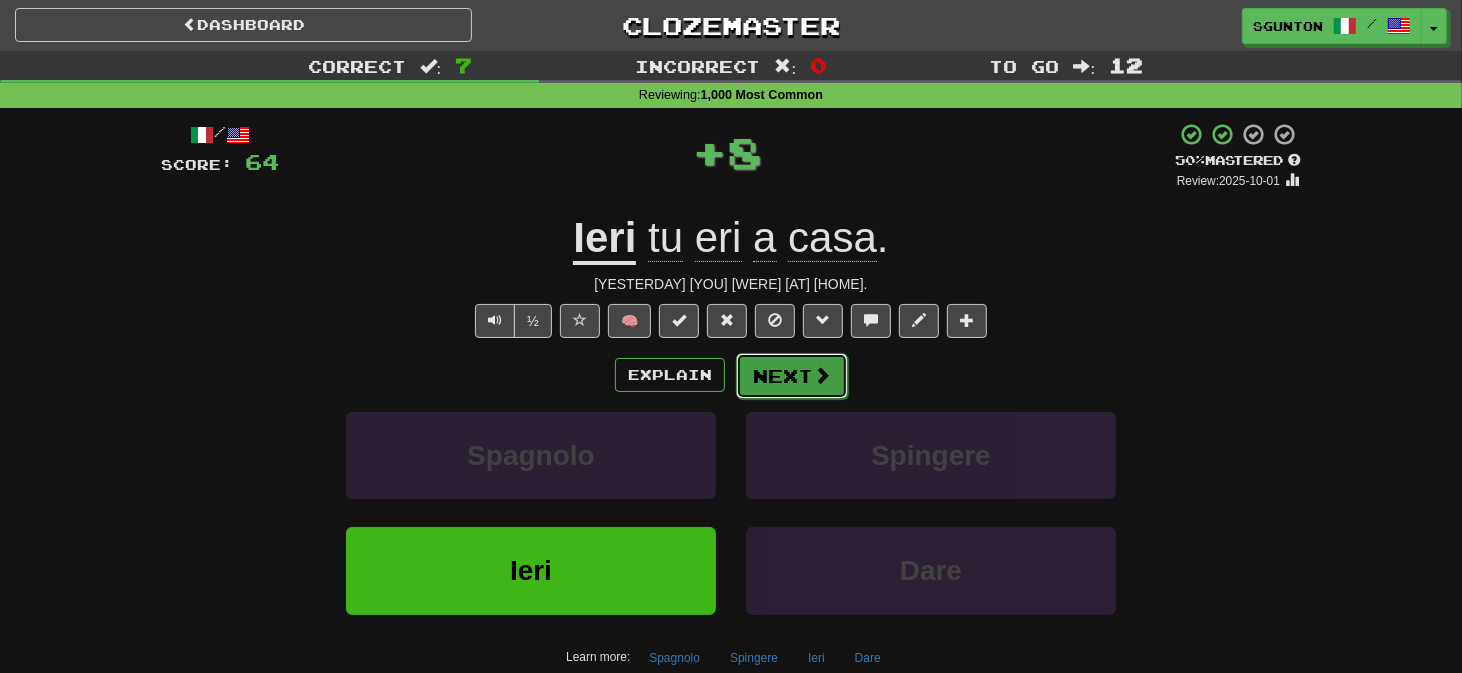 click on "Next" at bounding box center (792, 376) 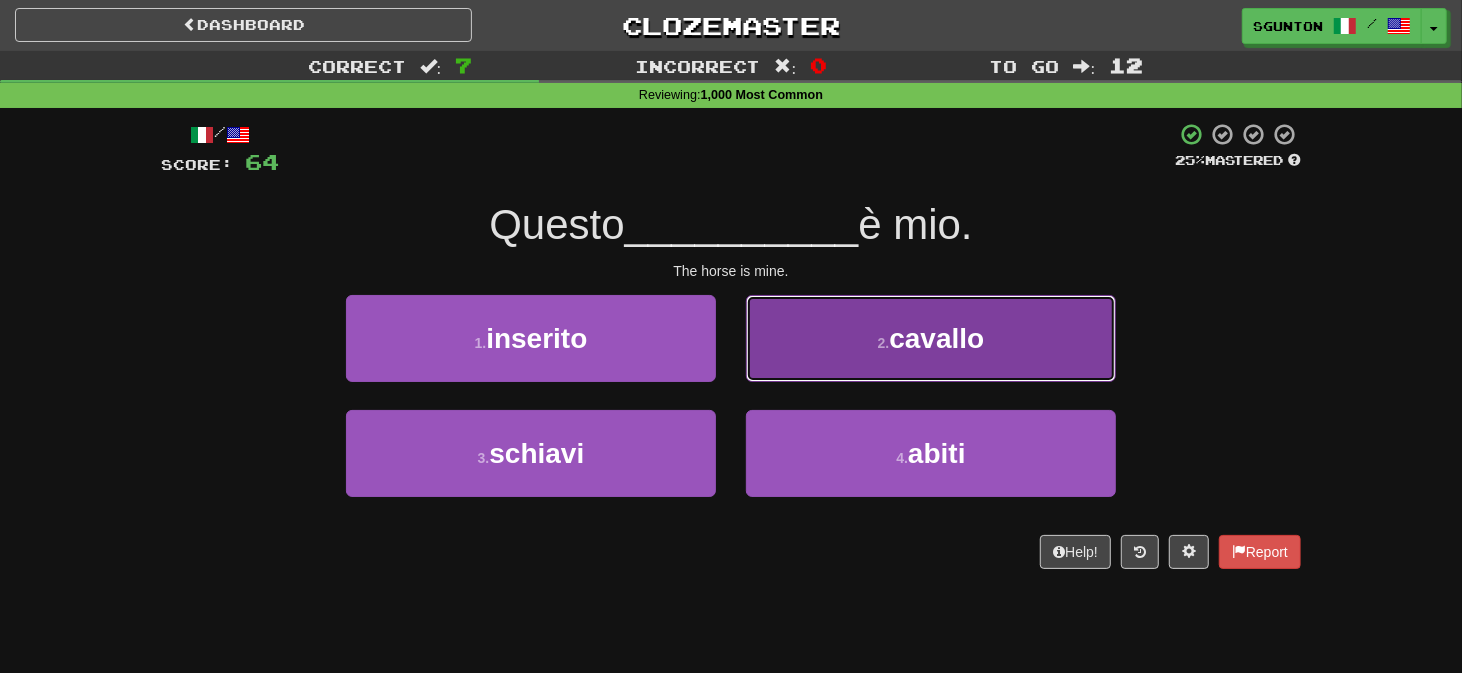 click on "2 .  cavallo" at bounding box center (931, 338) 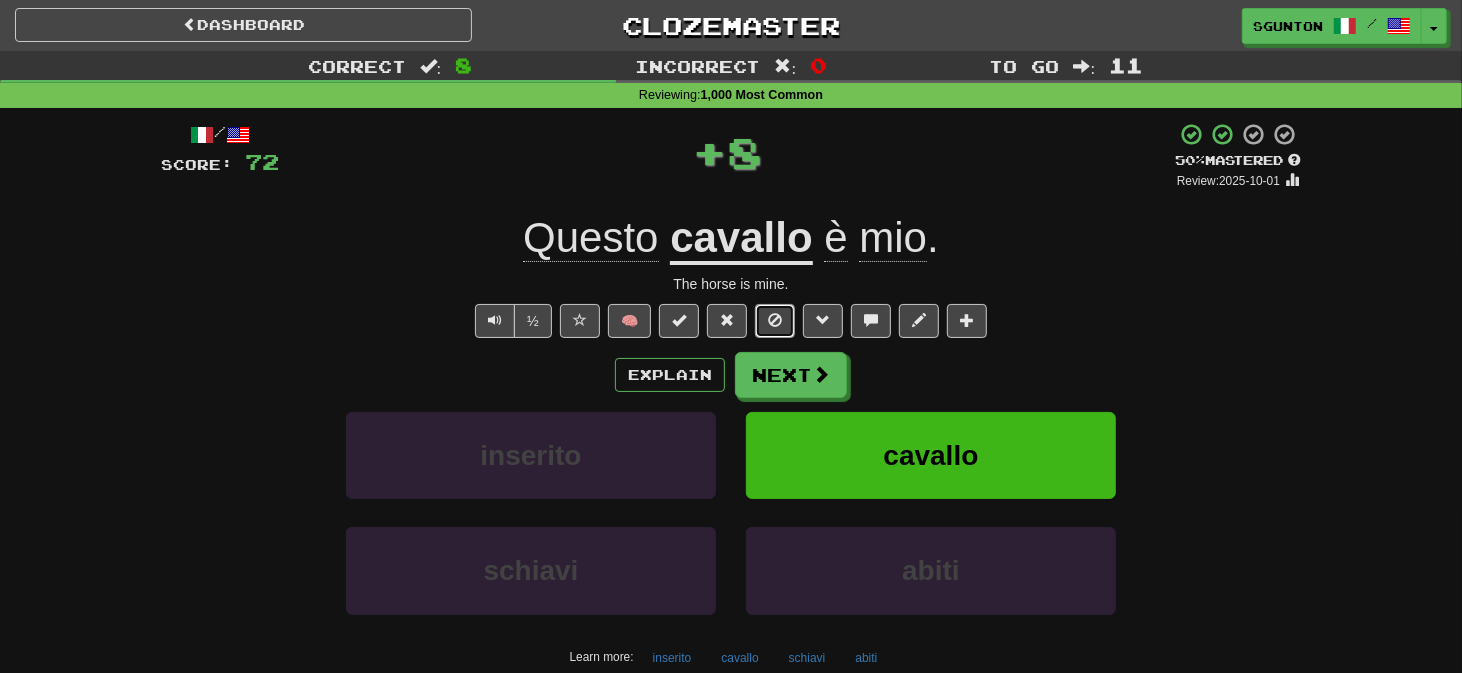 click at bounding box center [775, 321] 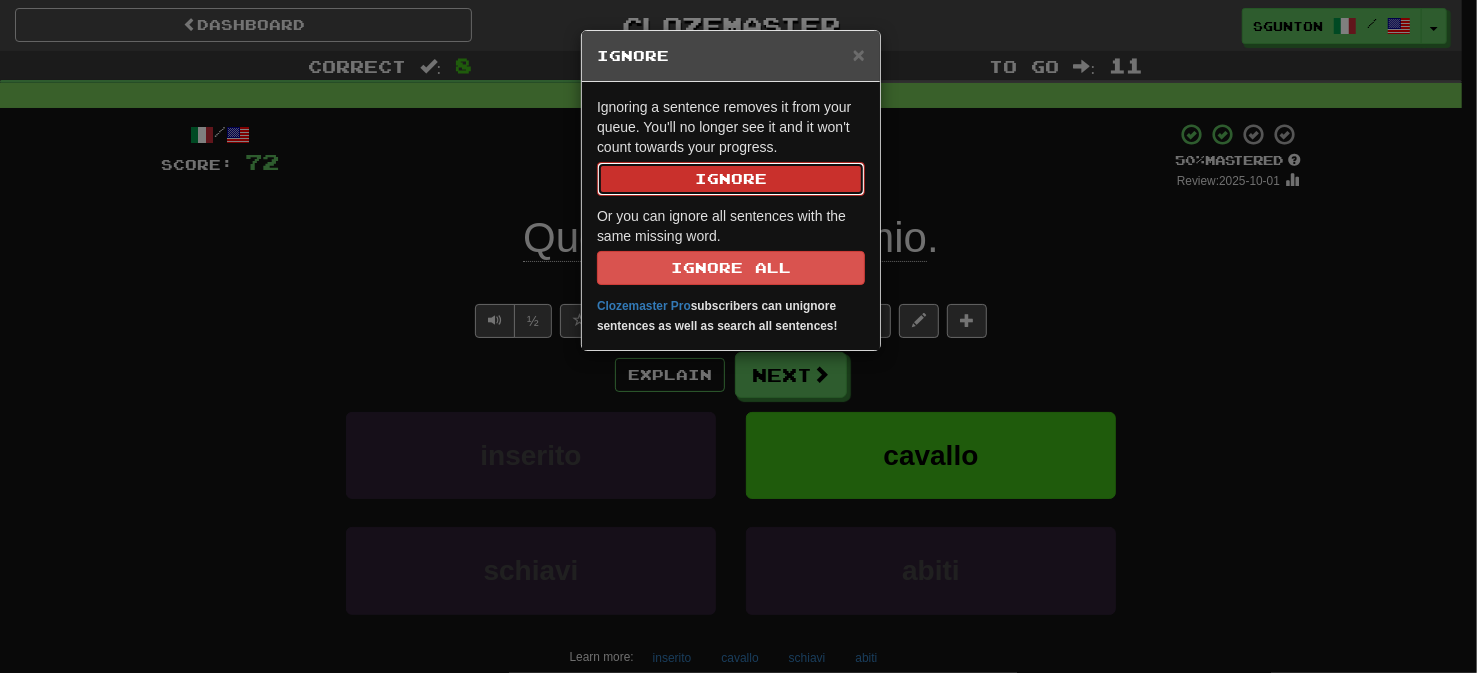 click on "Ignore" at bounding box center (731, 179) 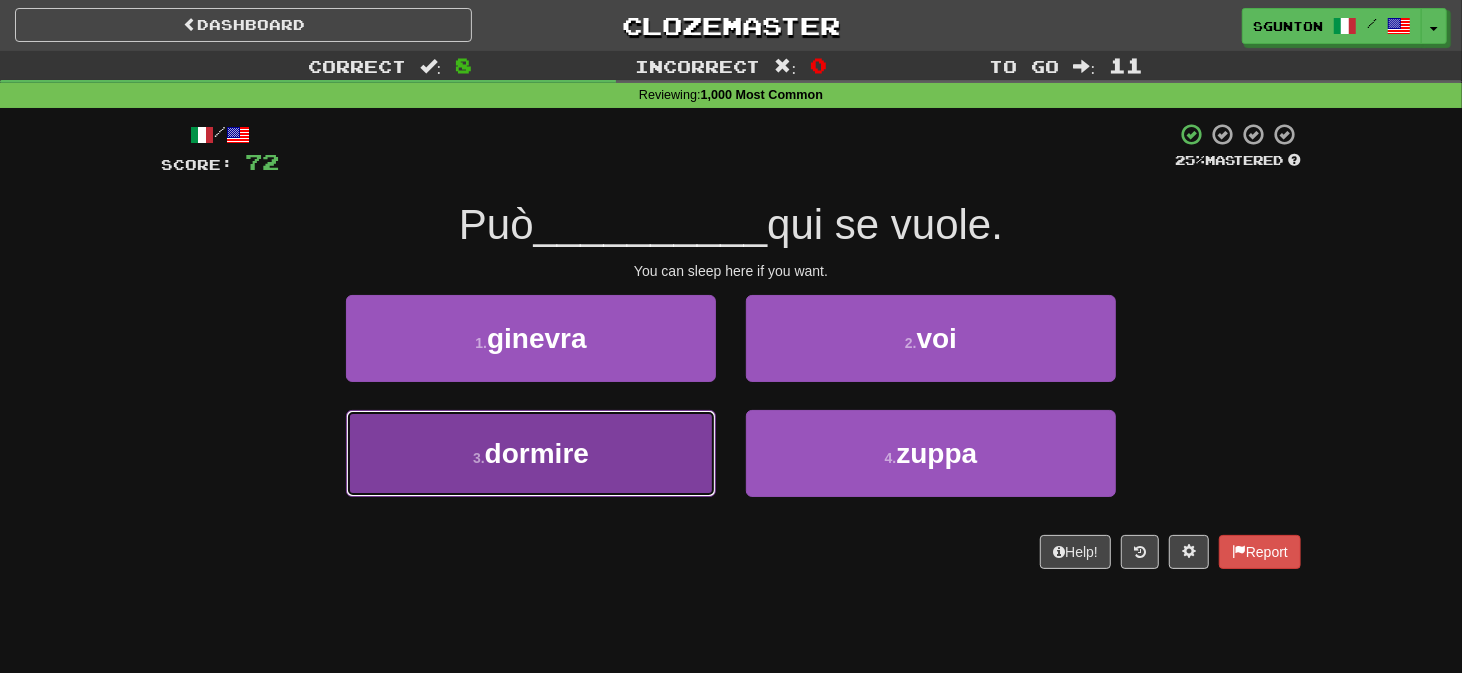 click on "3 .  dormire" at bounding box center [531, 453] 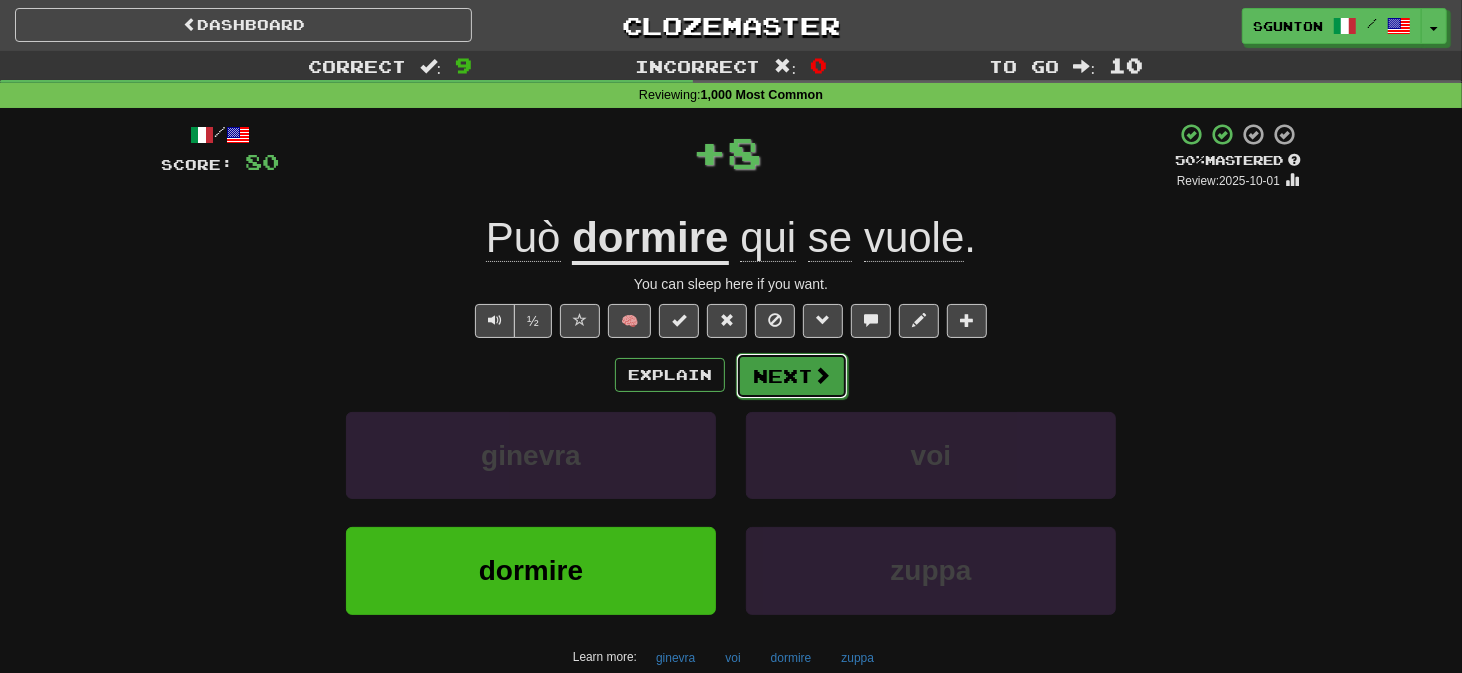click on "Next" at bounding box center (792, 376) 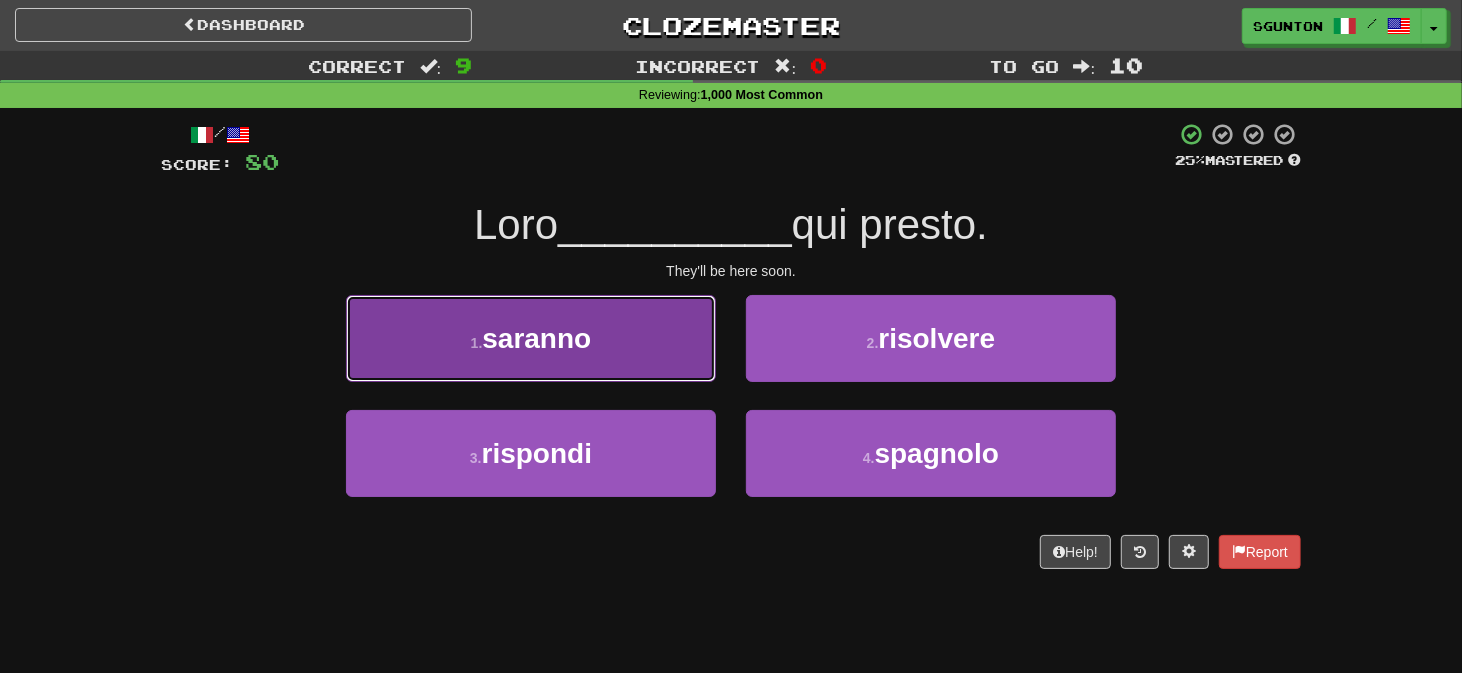 click on "1 .  saranno" at bounding box center [531, 338] 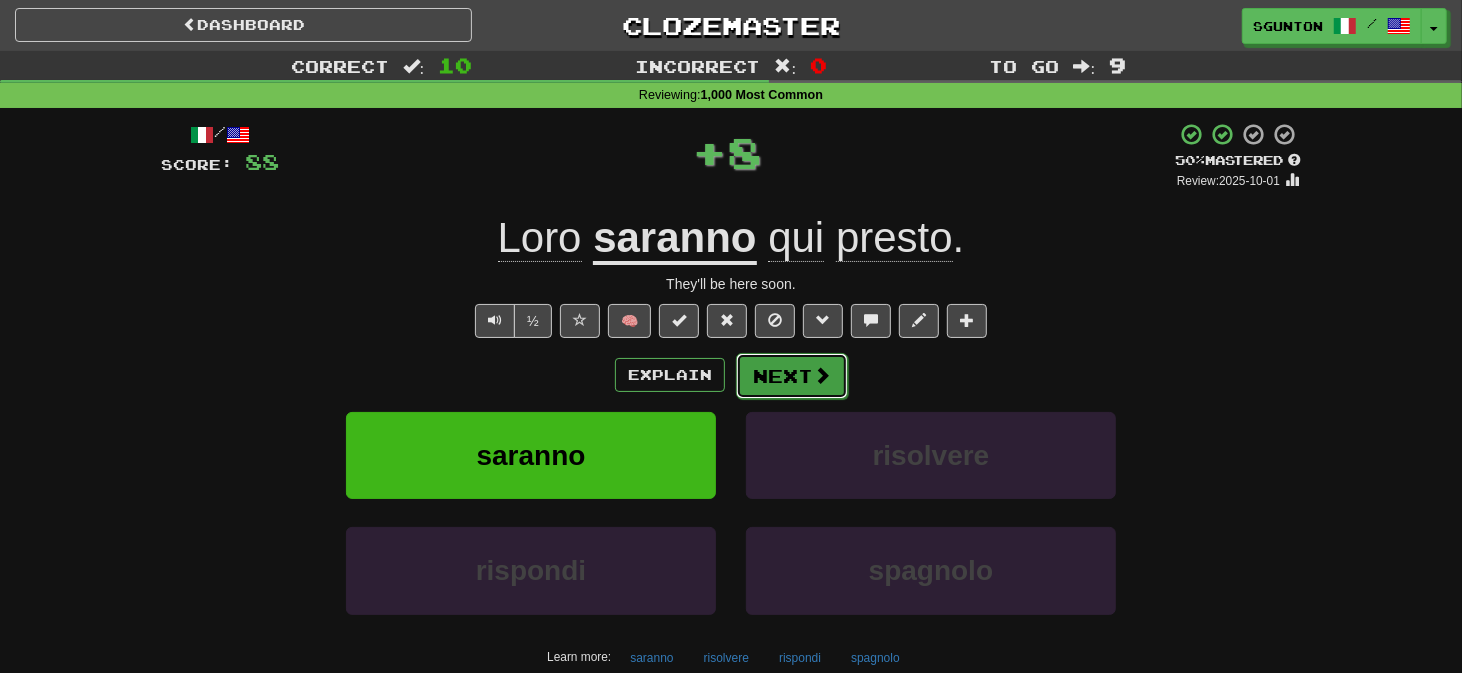 click on "Next" at bounding box center (792, 376) 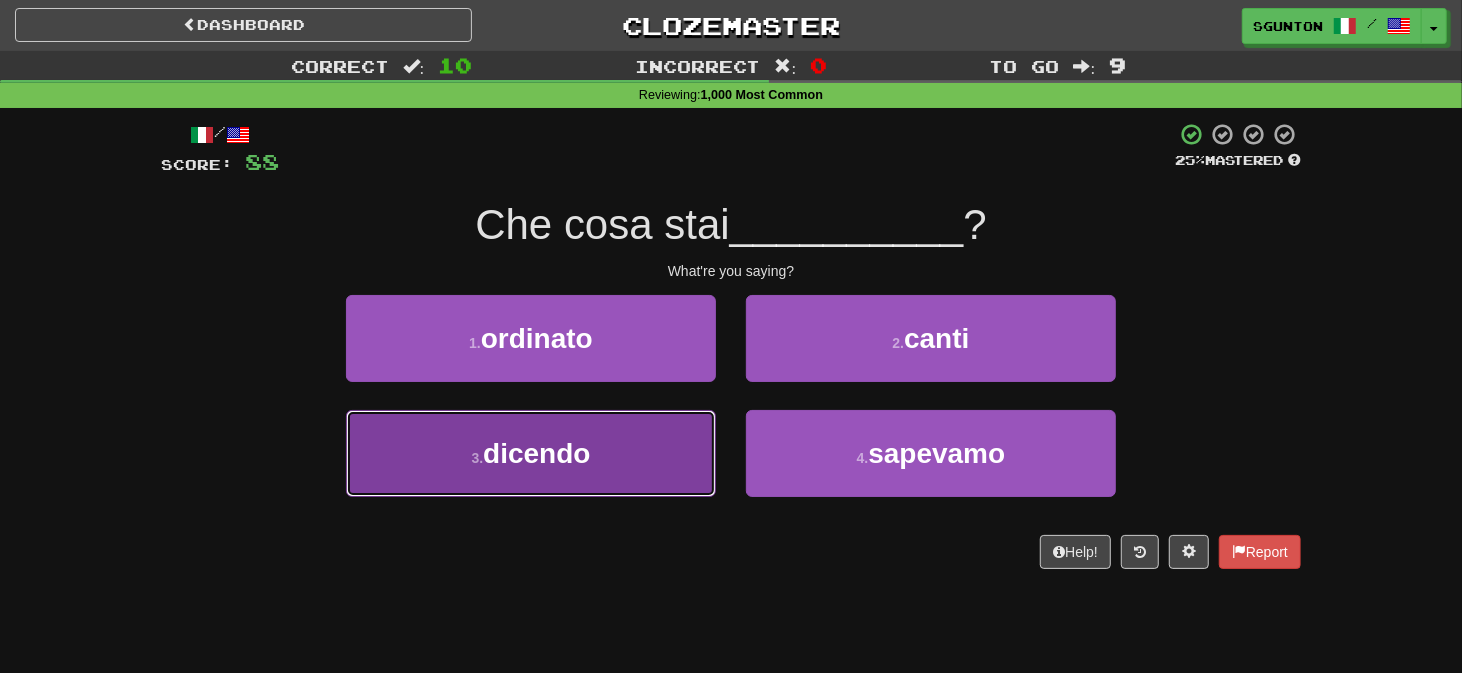 click on "3 .  dicendo" at bounding box center [531, 453] 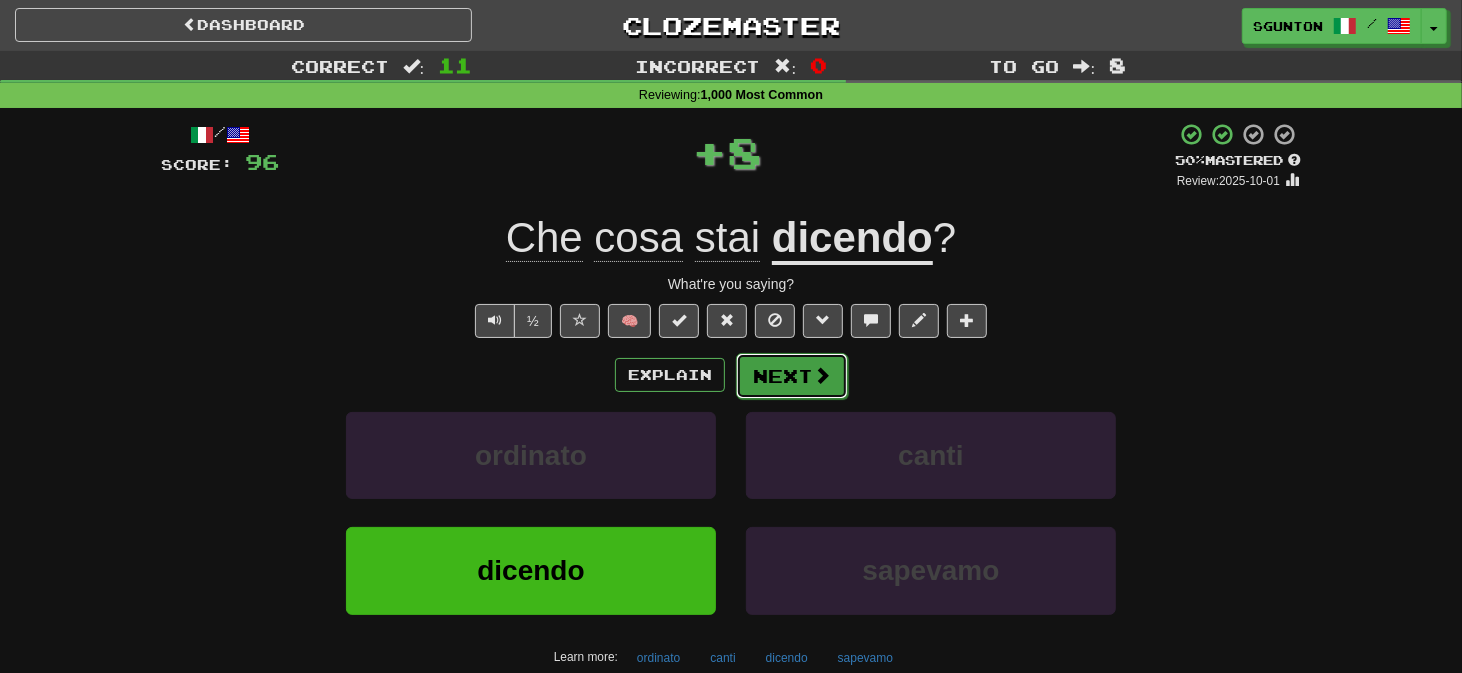 click on "Next" at bounding box center [792, 376] 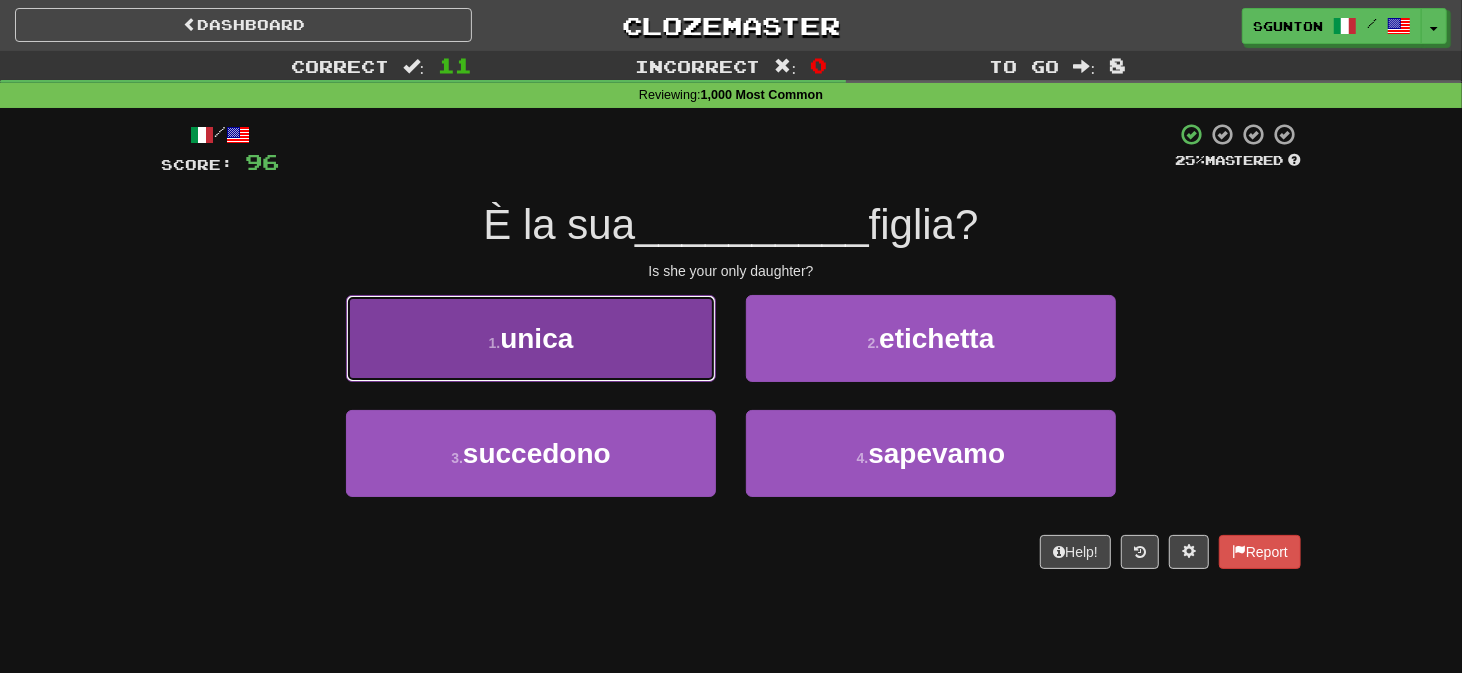 click on "1 .  unica" at bounding box center (531, 338) 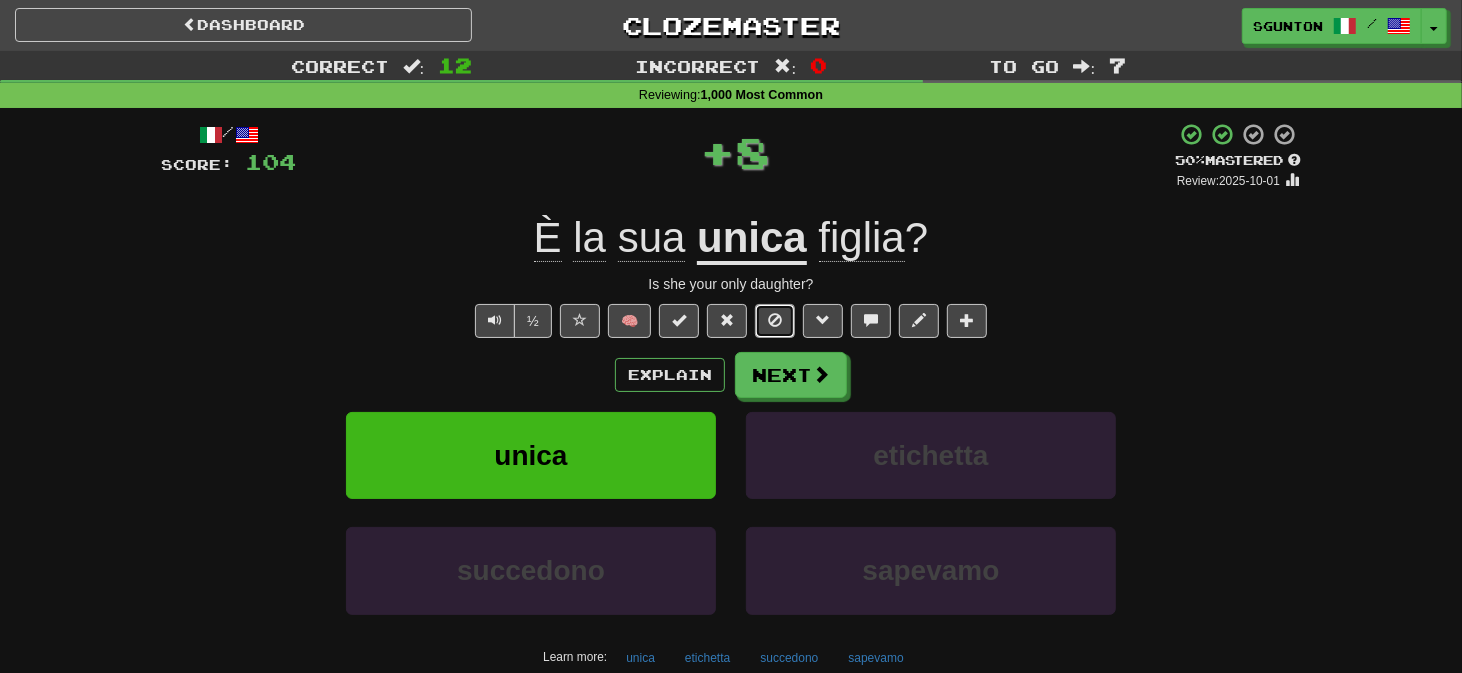 click at bounding box center [775, 320] 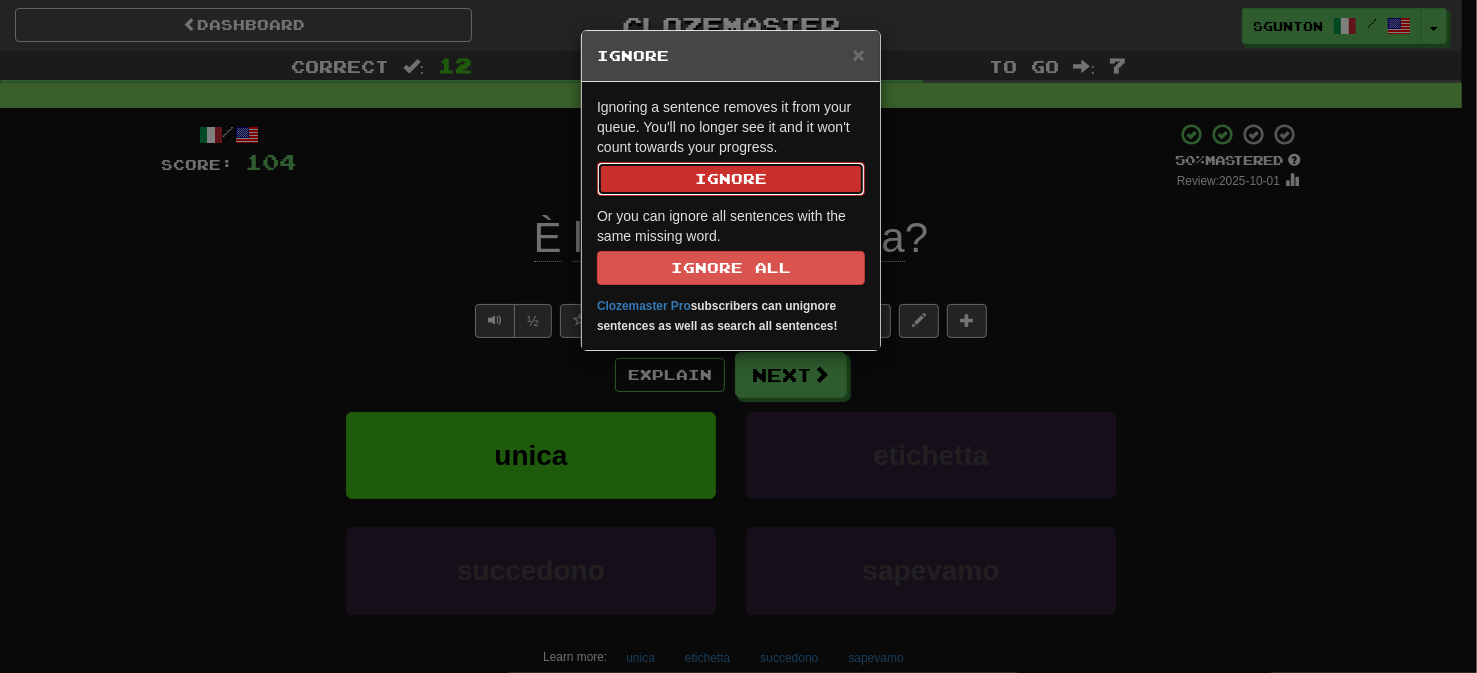 click on "Ignore" at bounding box center [731, 179] 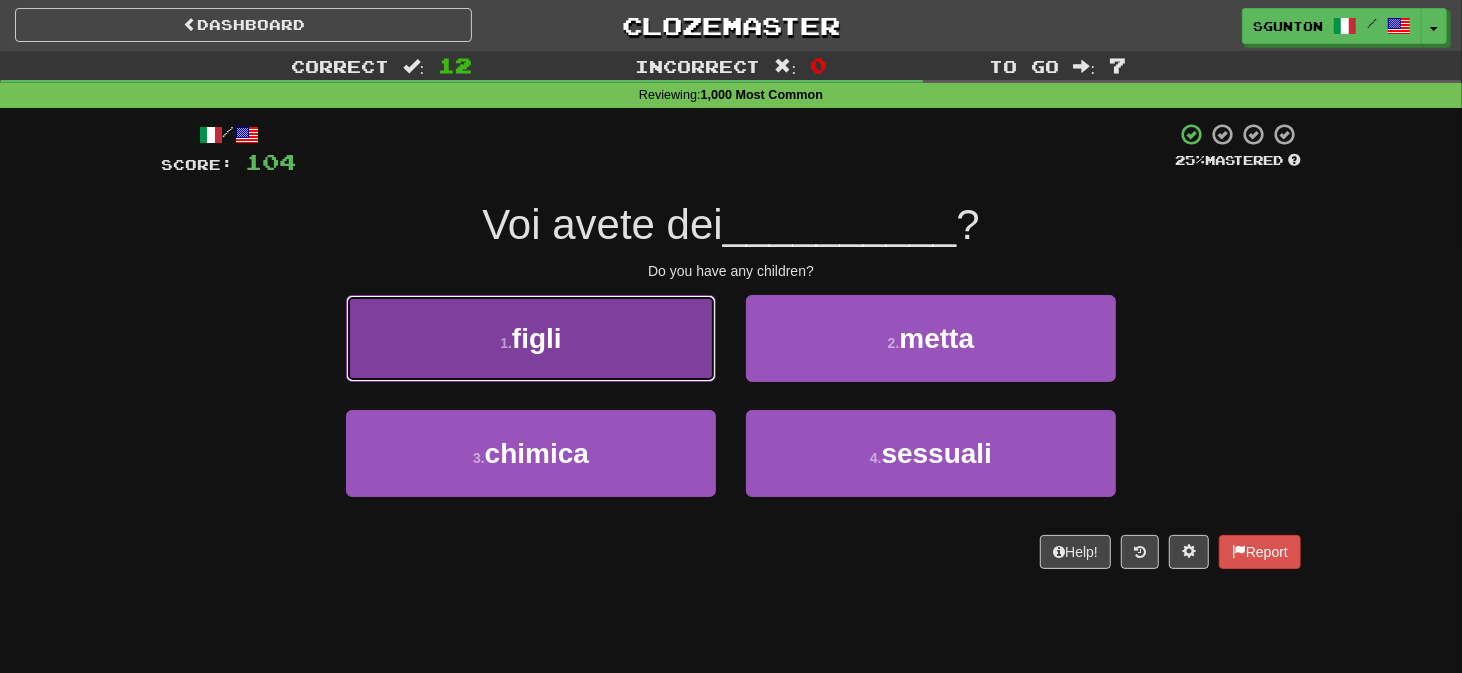 click on "1 .  figli" at bounding box center (531, 338) 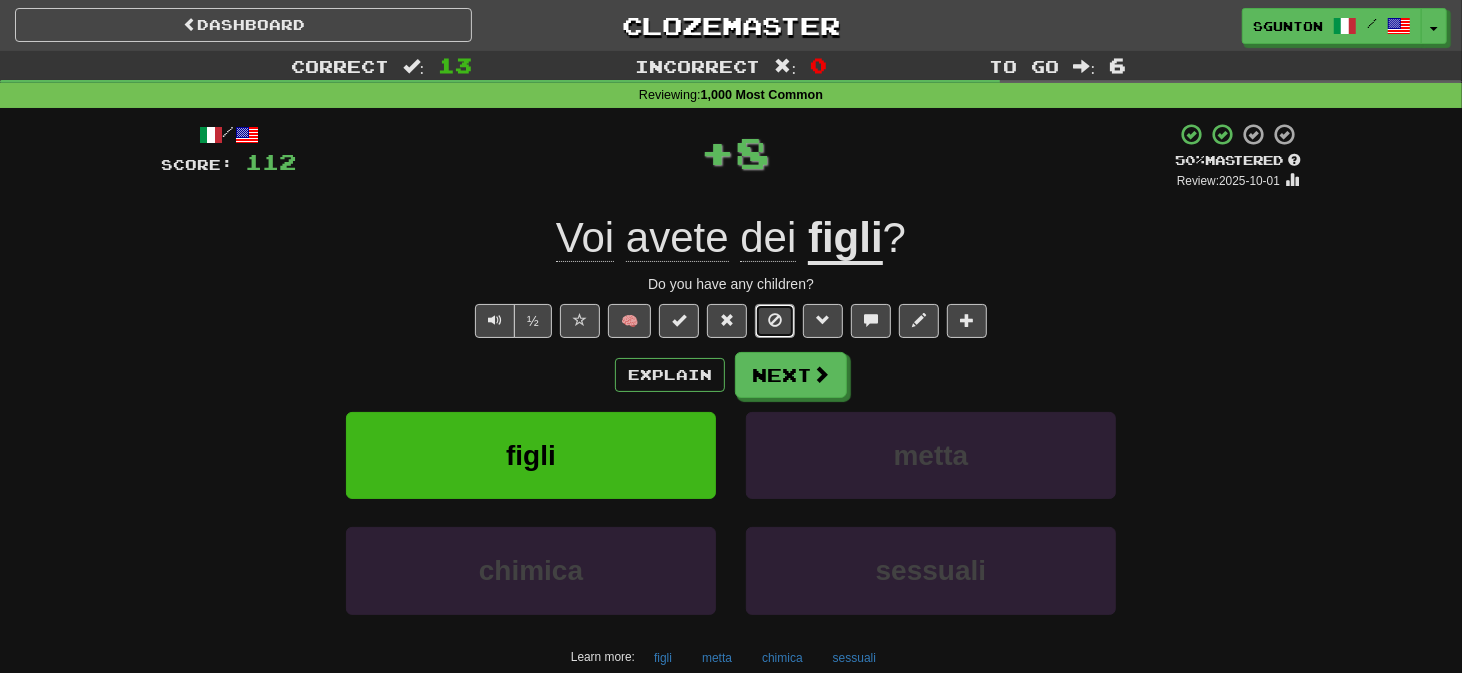 click at bounding box center [775, 320] 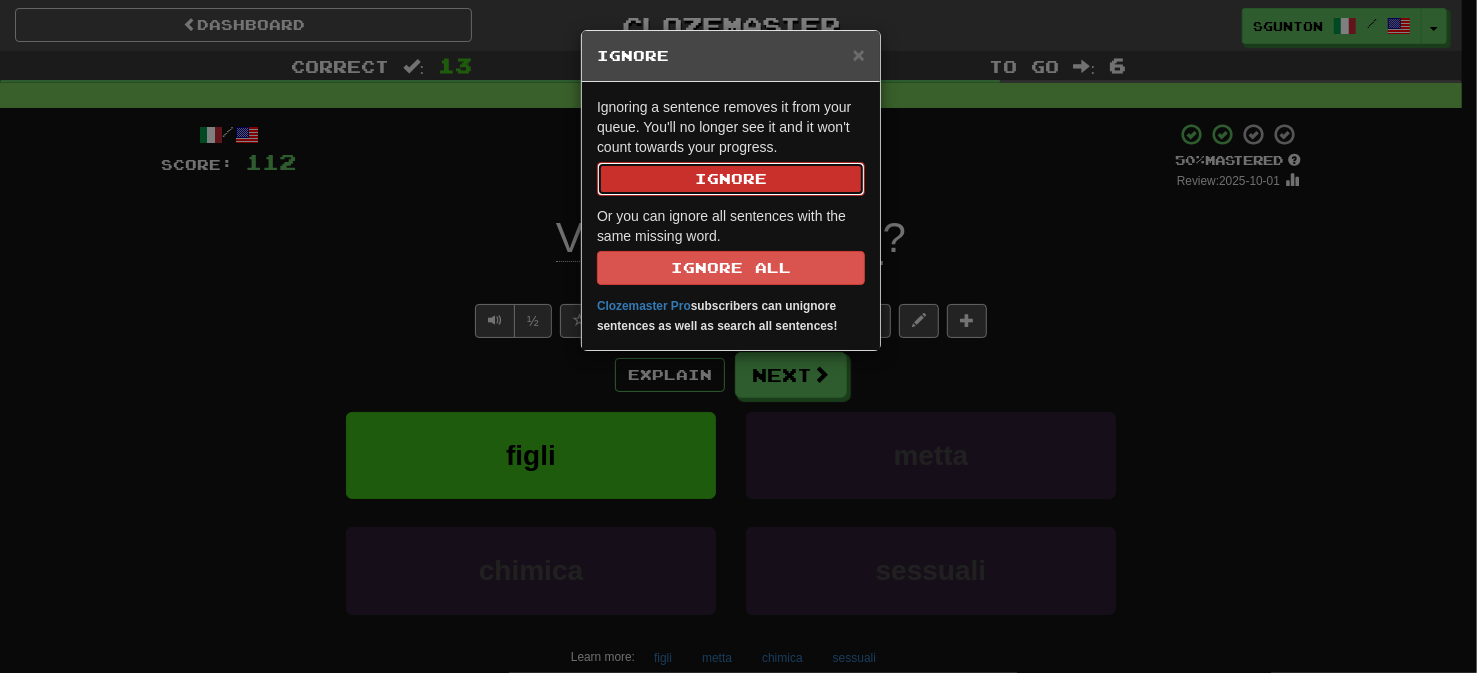 click on "Ignore" at bounding box center [731, 179] 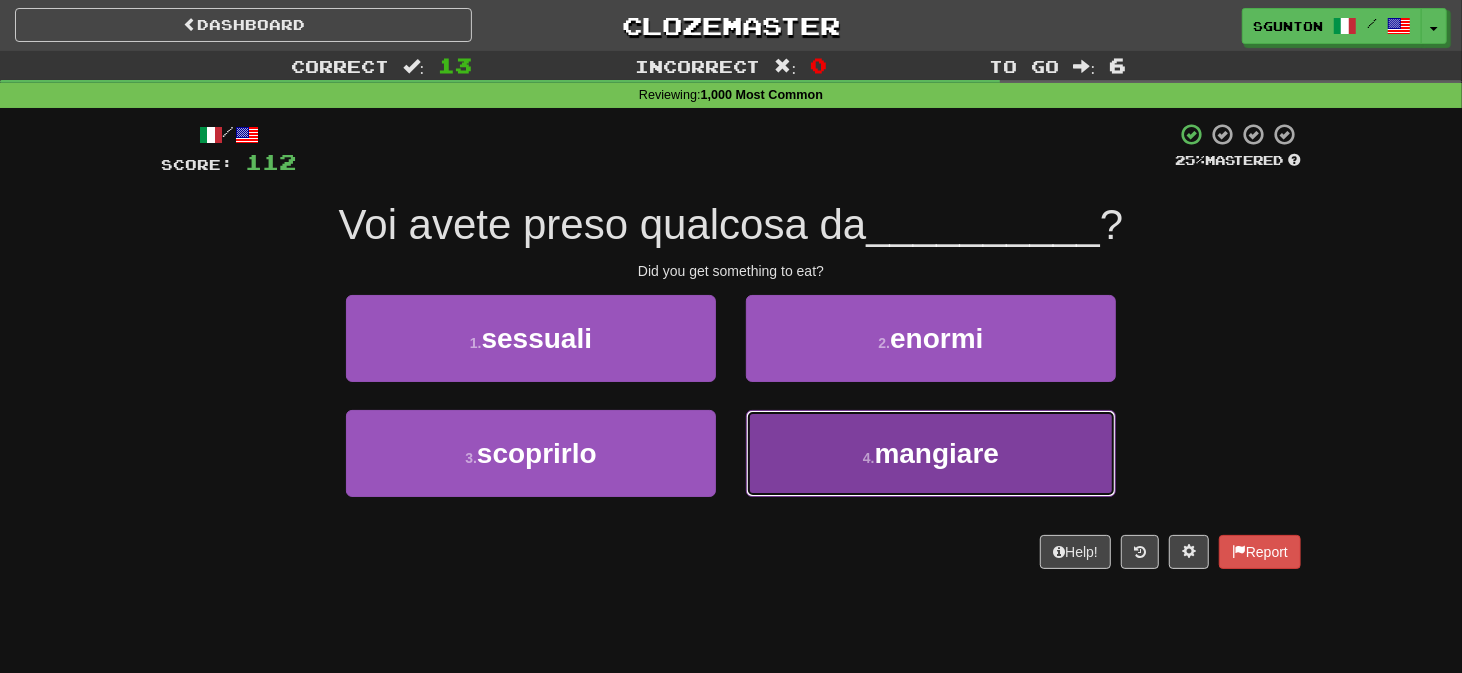 click on "4 .  mangiare" at bounding box center [931, 453] 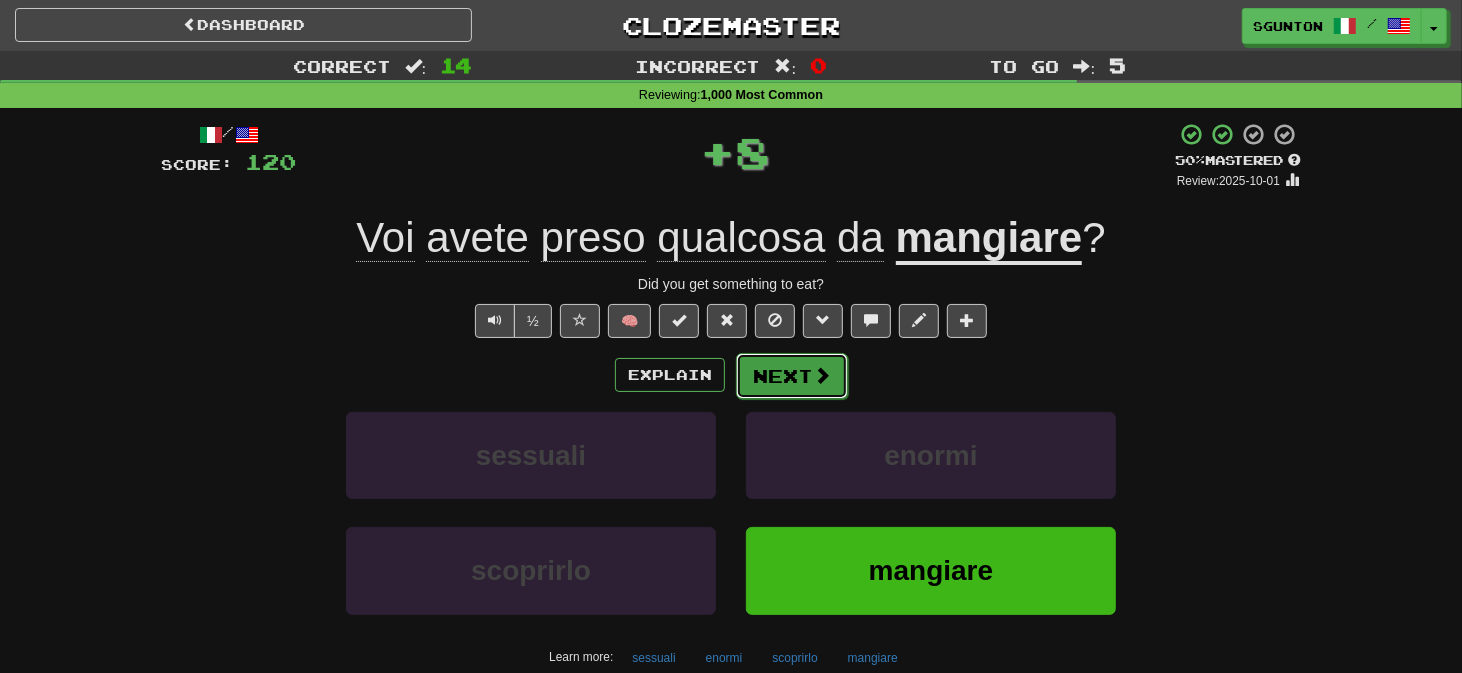click on "Next" at bounding box center [792, 376] 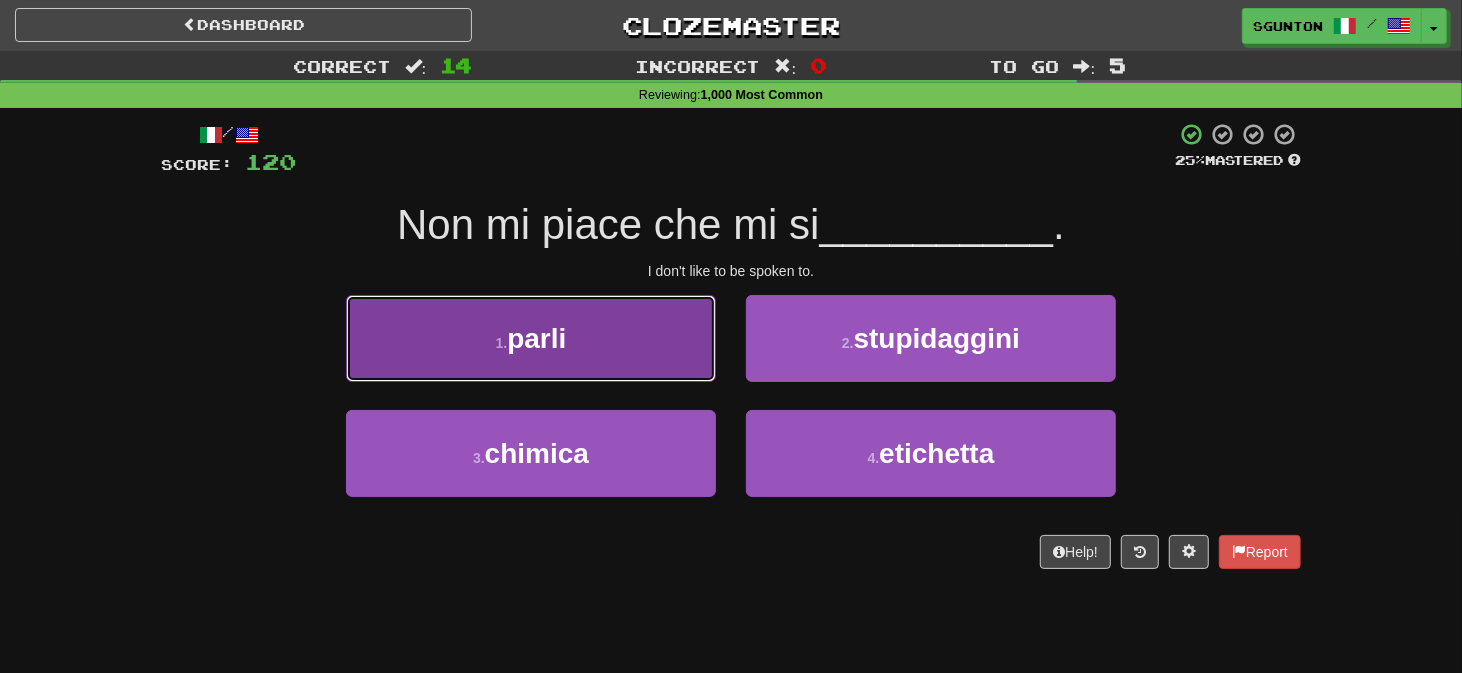 click on "1 .  parli" at bounding box center [531, 338] 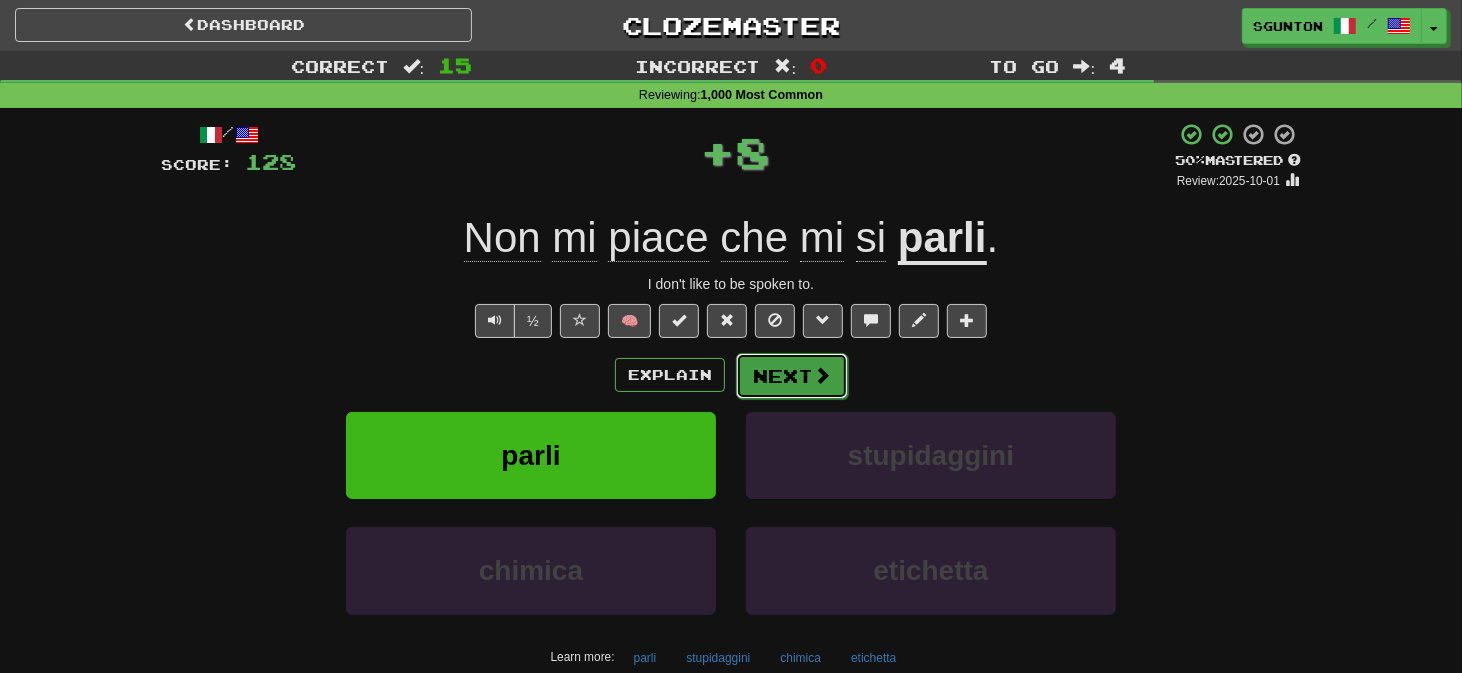 click on "Next" at bounding box center [792, 376] 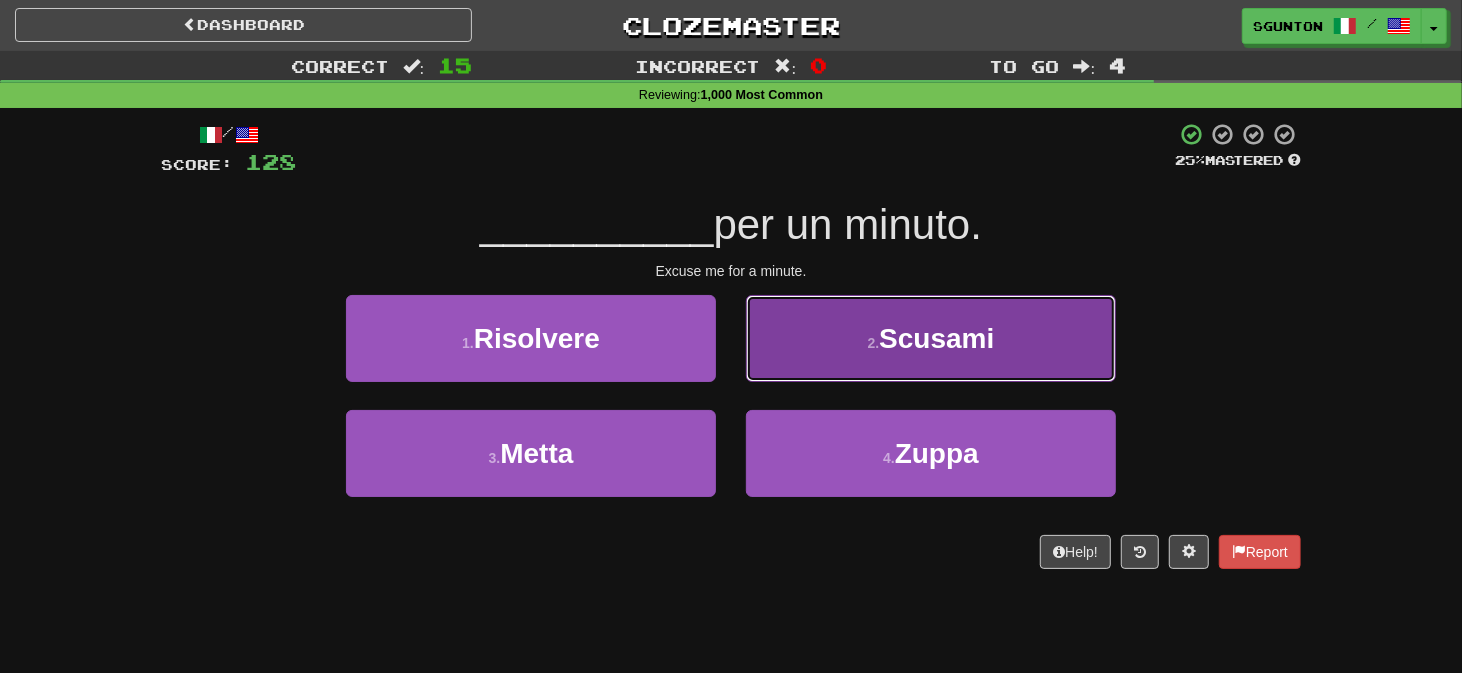 click on "2 .  Scusami" at bounding box center [931, 338] 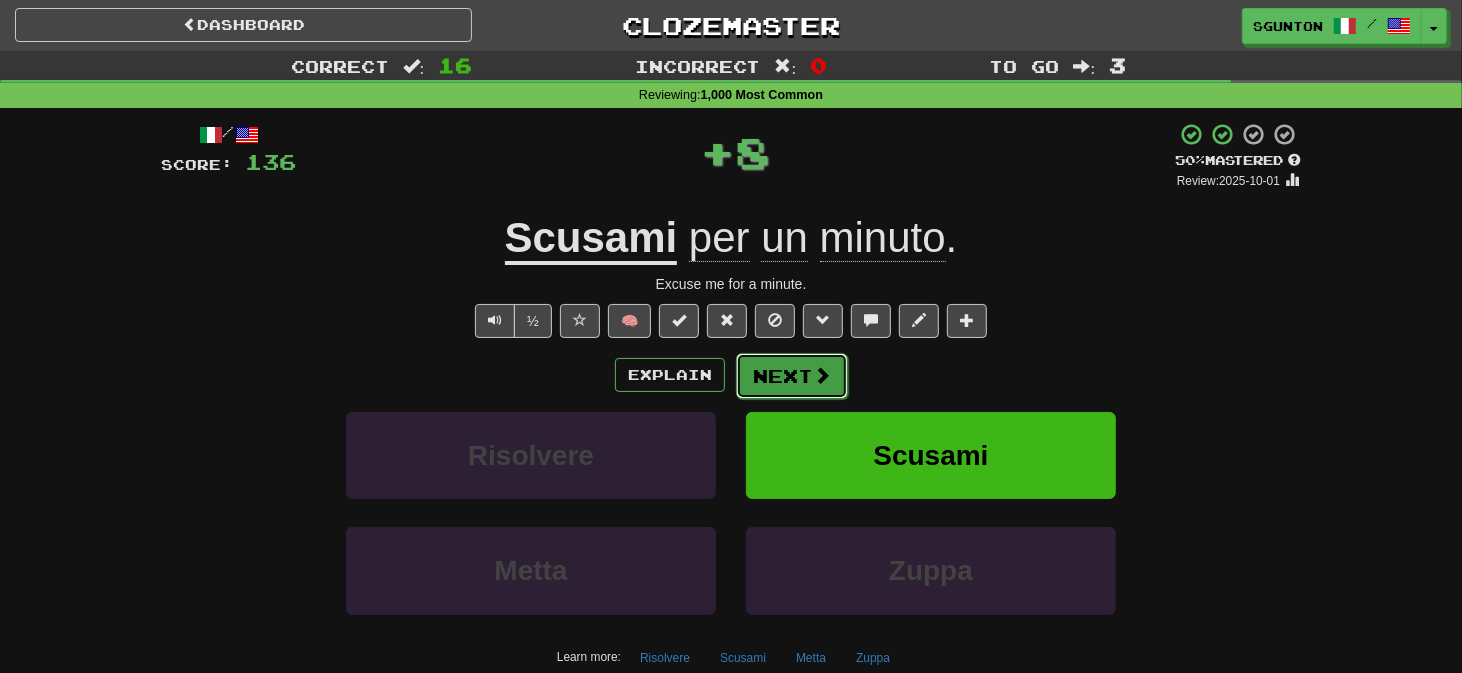 click on "Next" at bounding box center [792, 376] 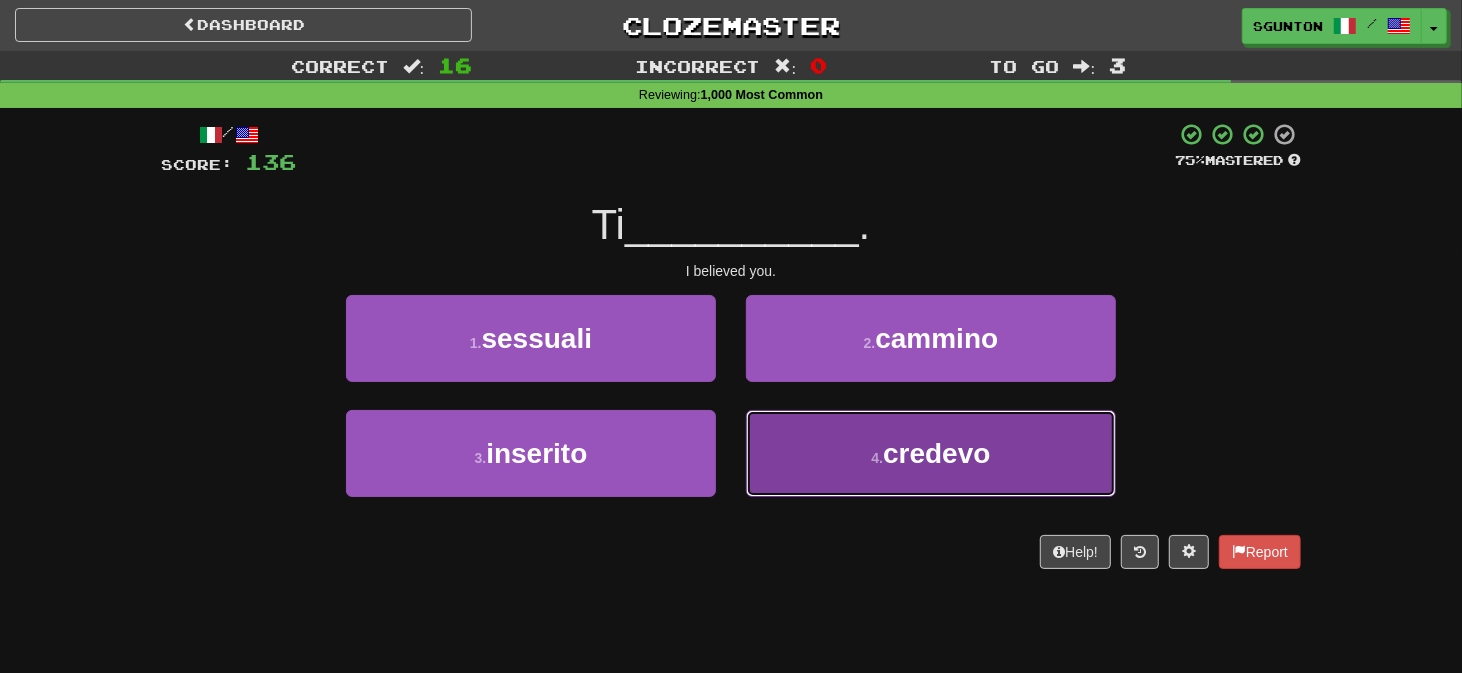 click on "4 .  credevo" at bounding box center (931, 453) 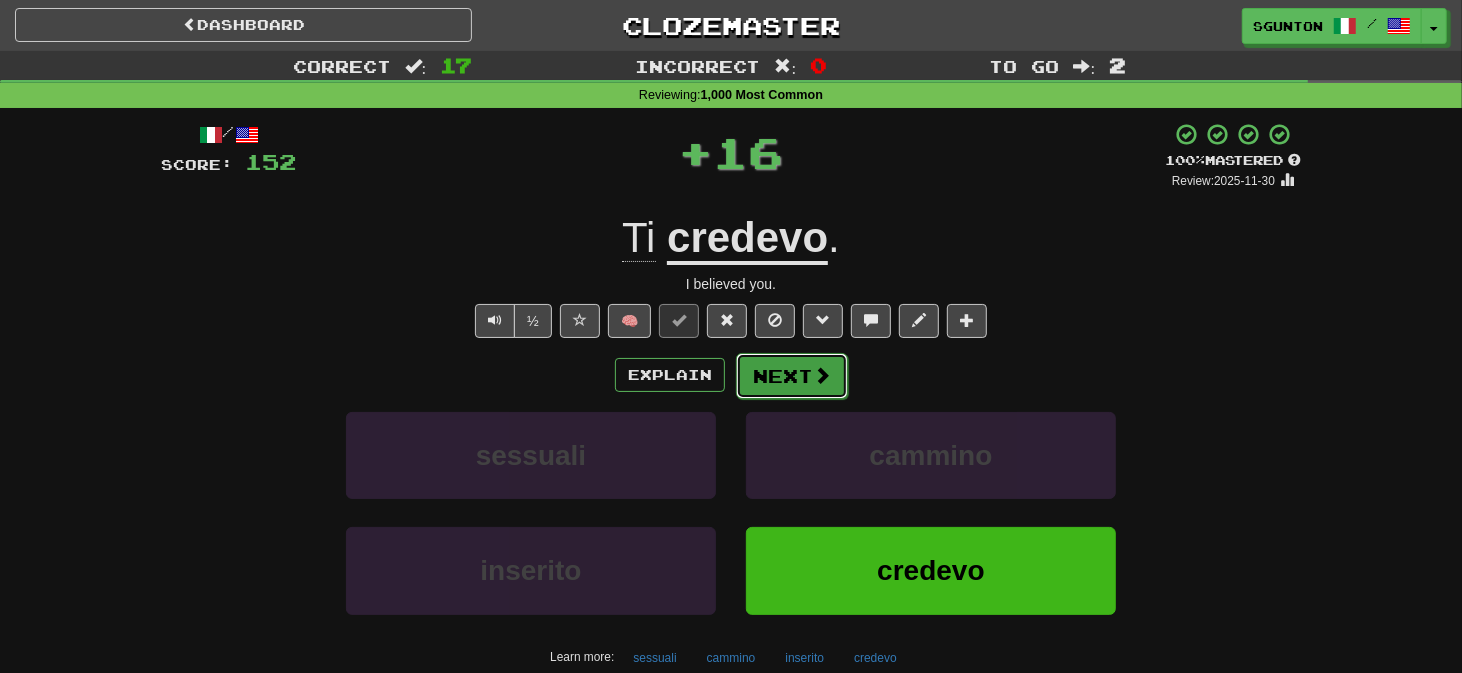 click on "Next" at bounding box center (792, 376) 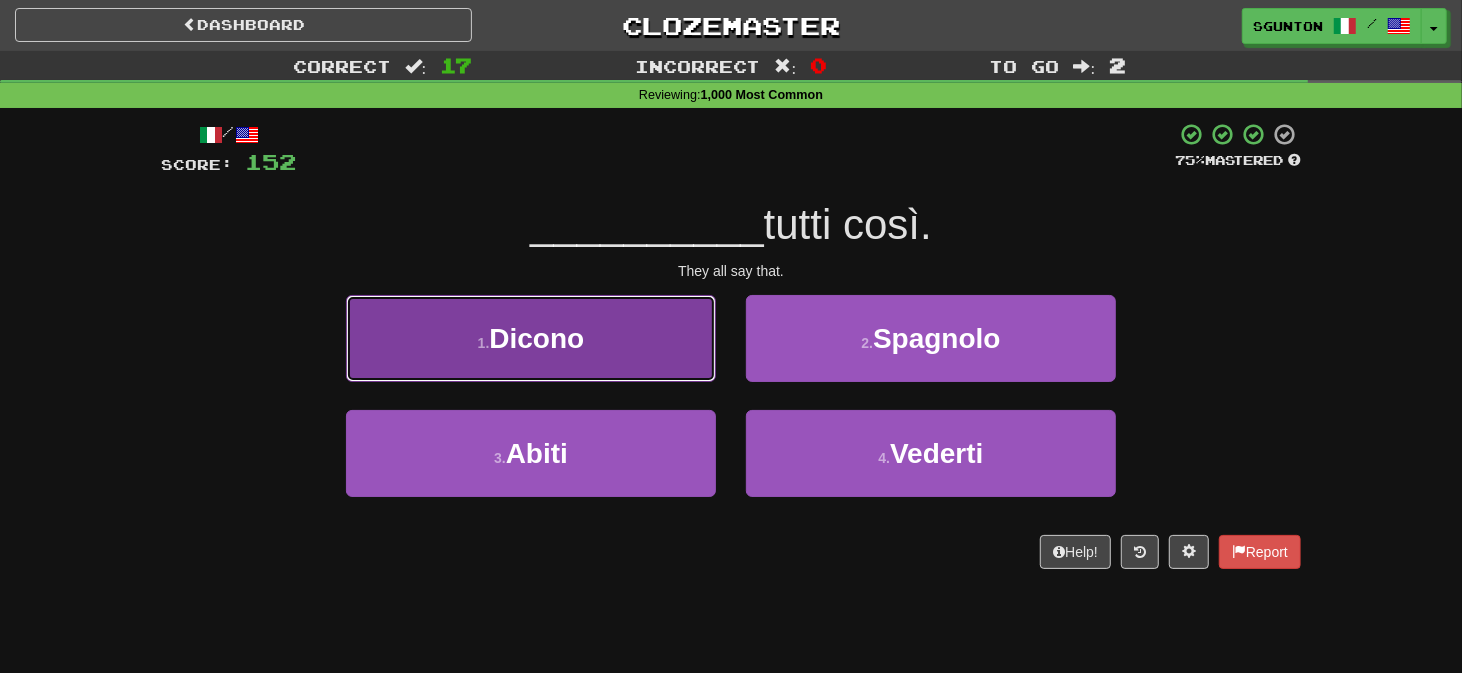click on "1 .  Dicono" at bounding box center [531, 338] 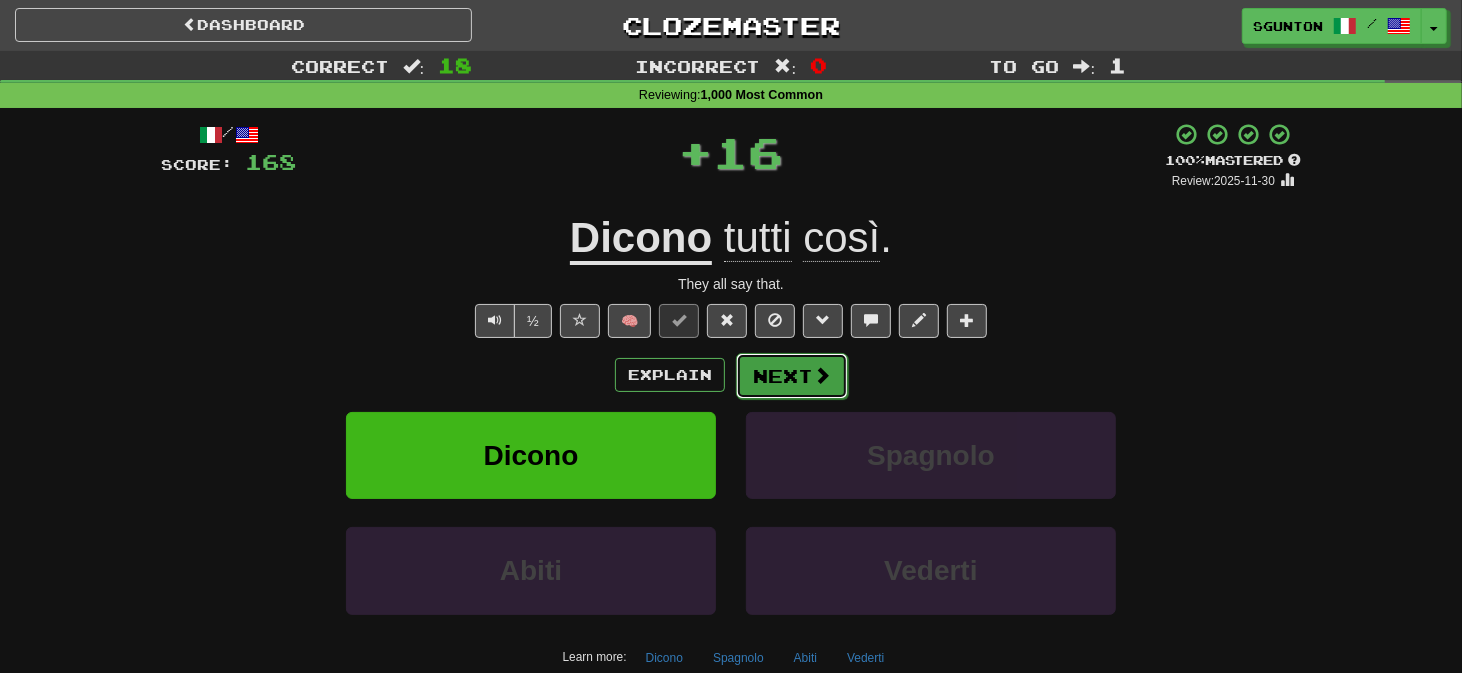 click on "Next" at bounding box center (792, 376) 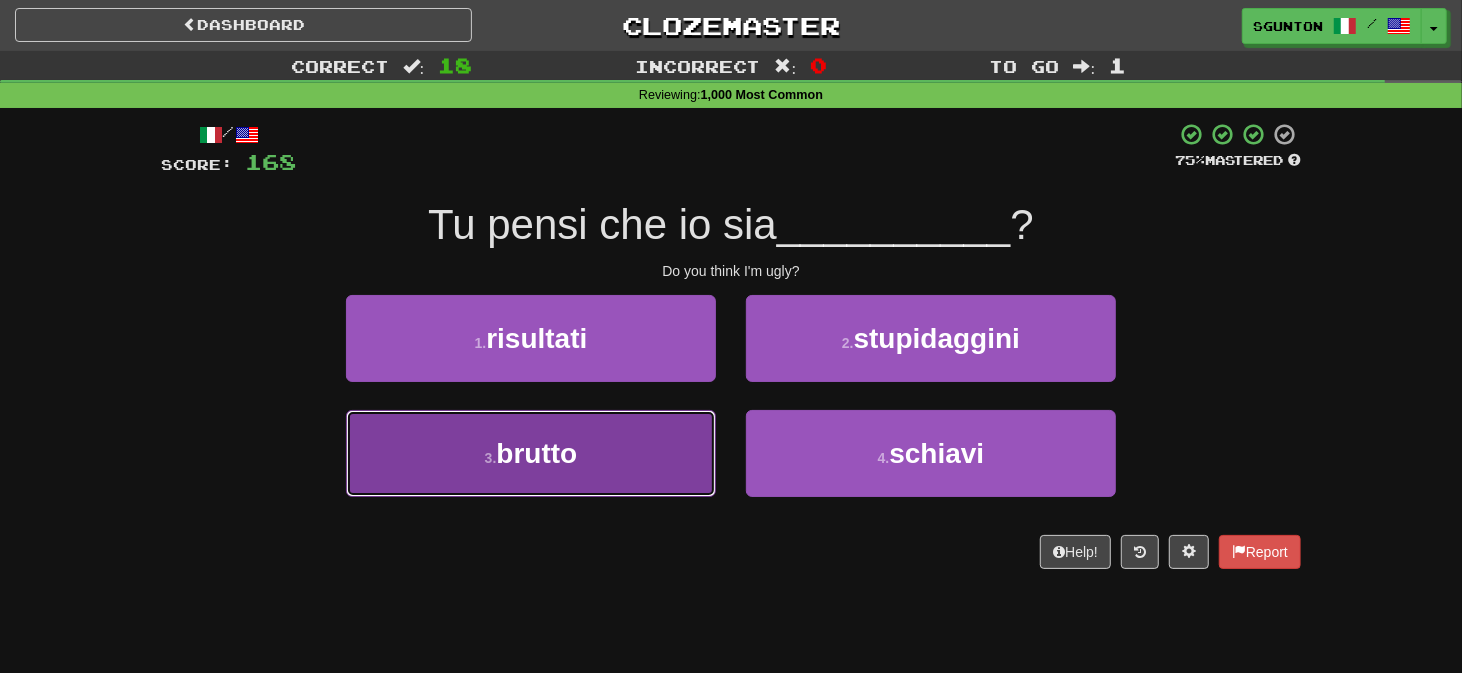 click on "3 .  brutto" at bounding box center [531, 453] 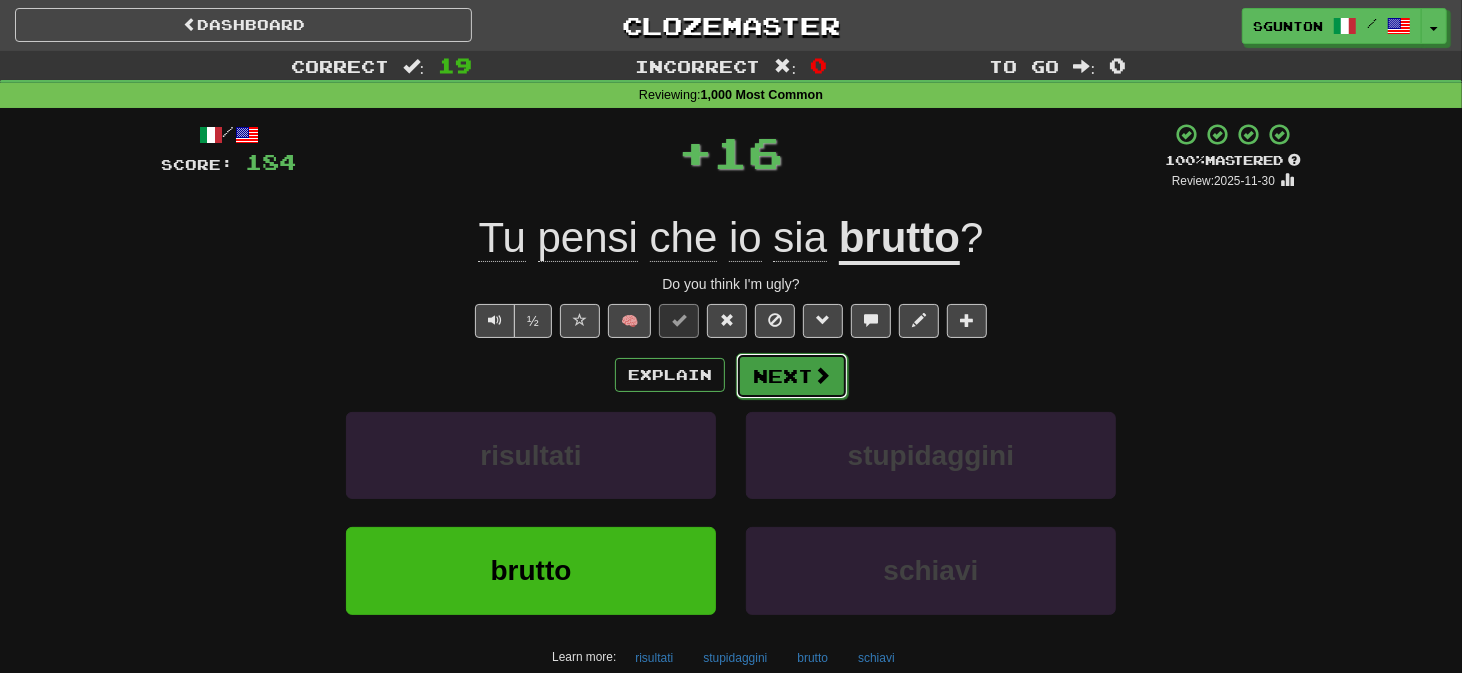 click on "Next" at bounding box center [792, 376] 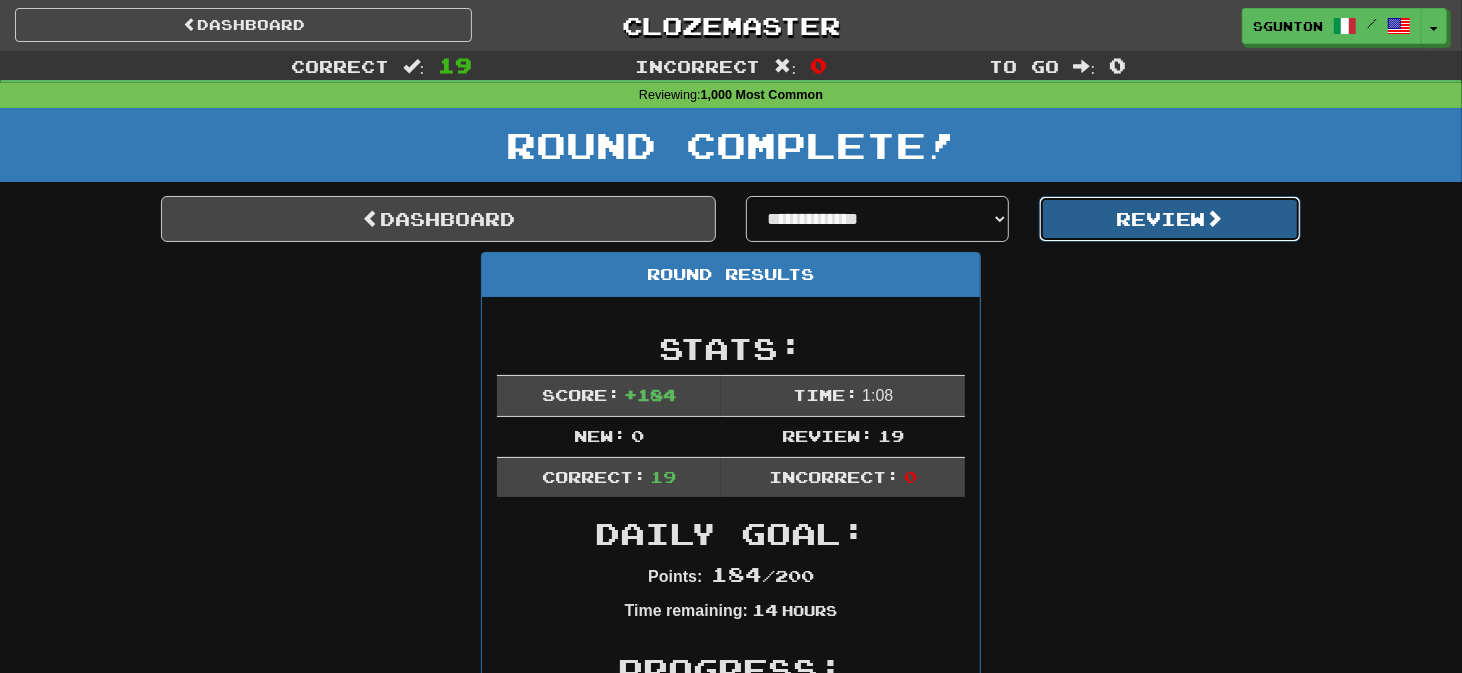 click on "Review" at bounding box center (1170, 219) 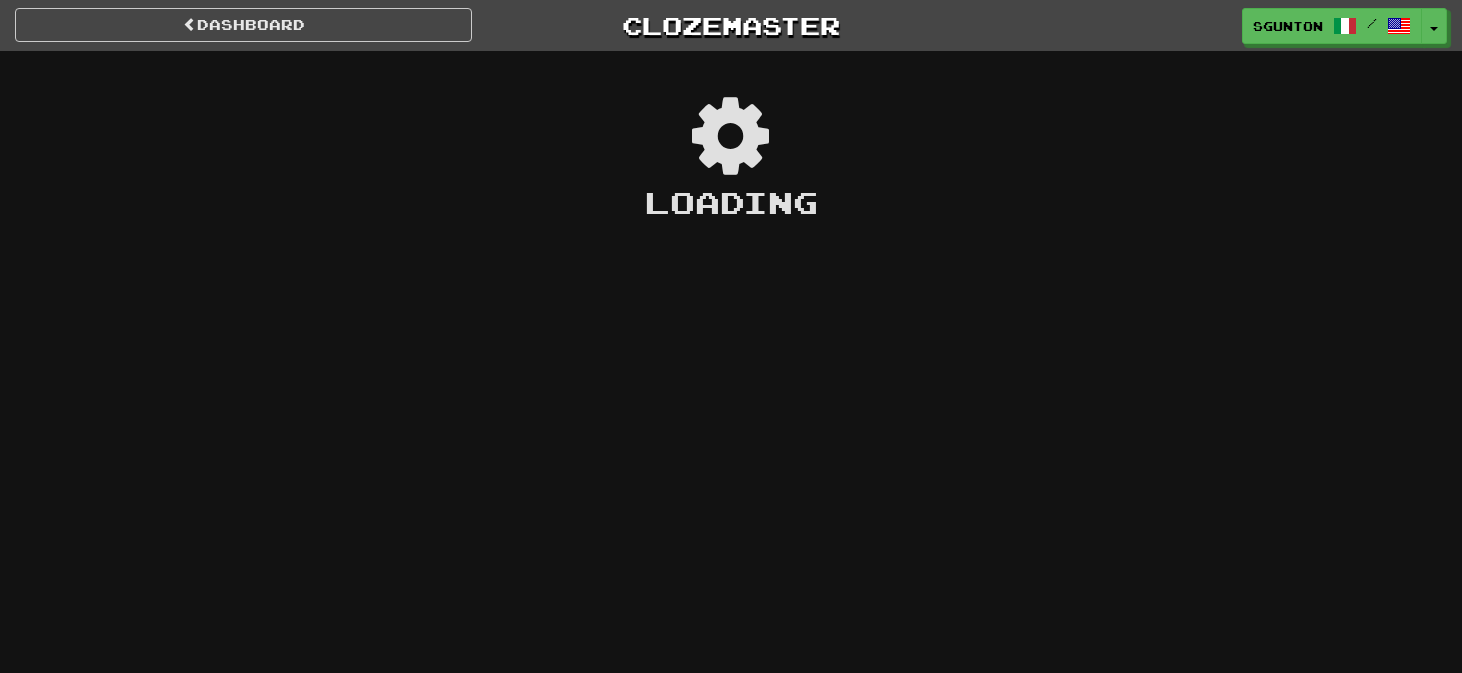 scroll, scrollTop: 0, scrollLeft: 0, axis: both 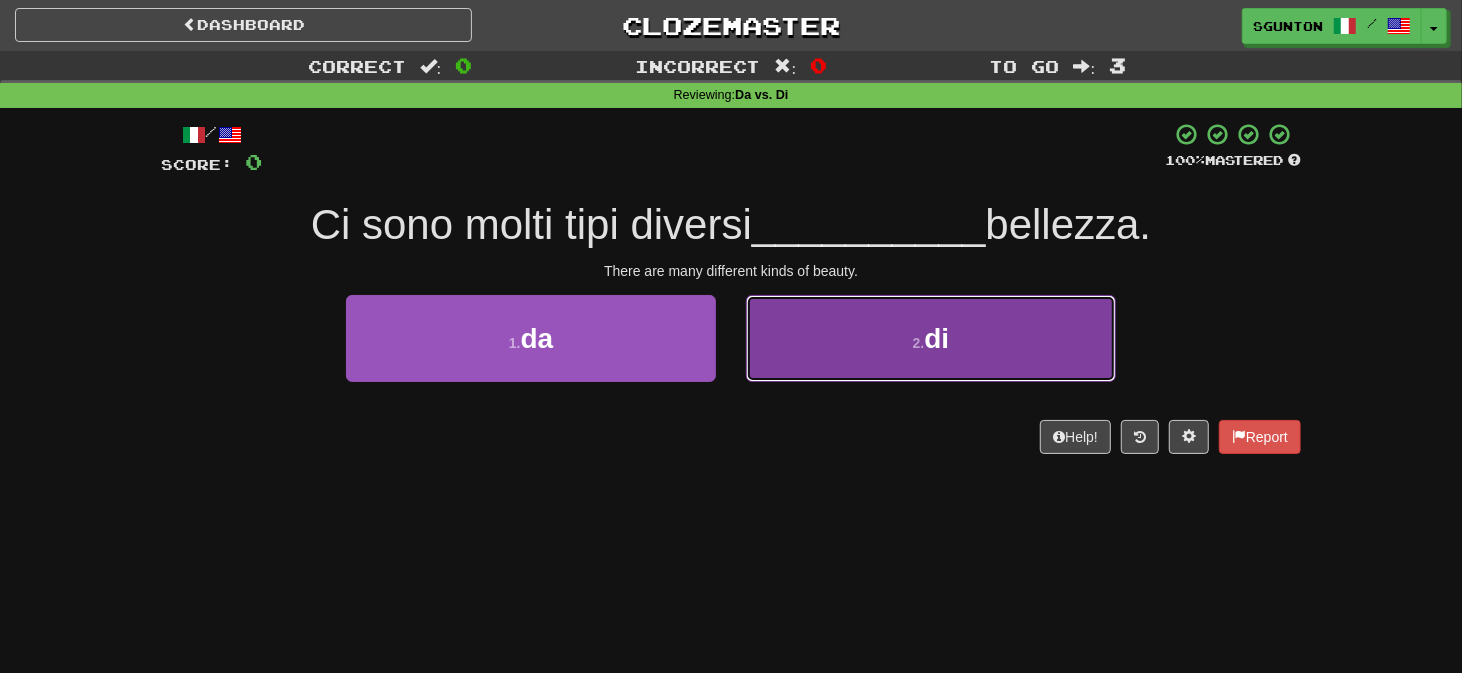 click on "2 .  di" at bounding box center [931, 338] 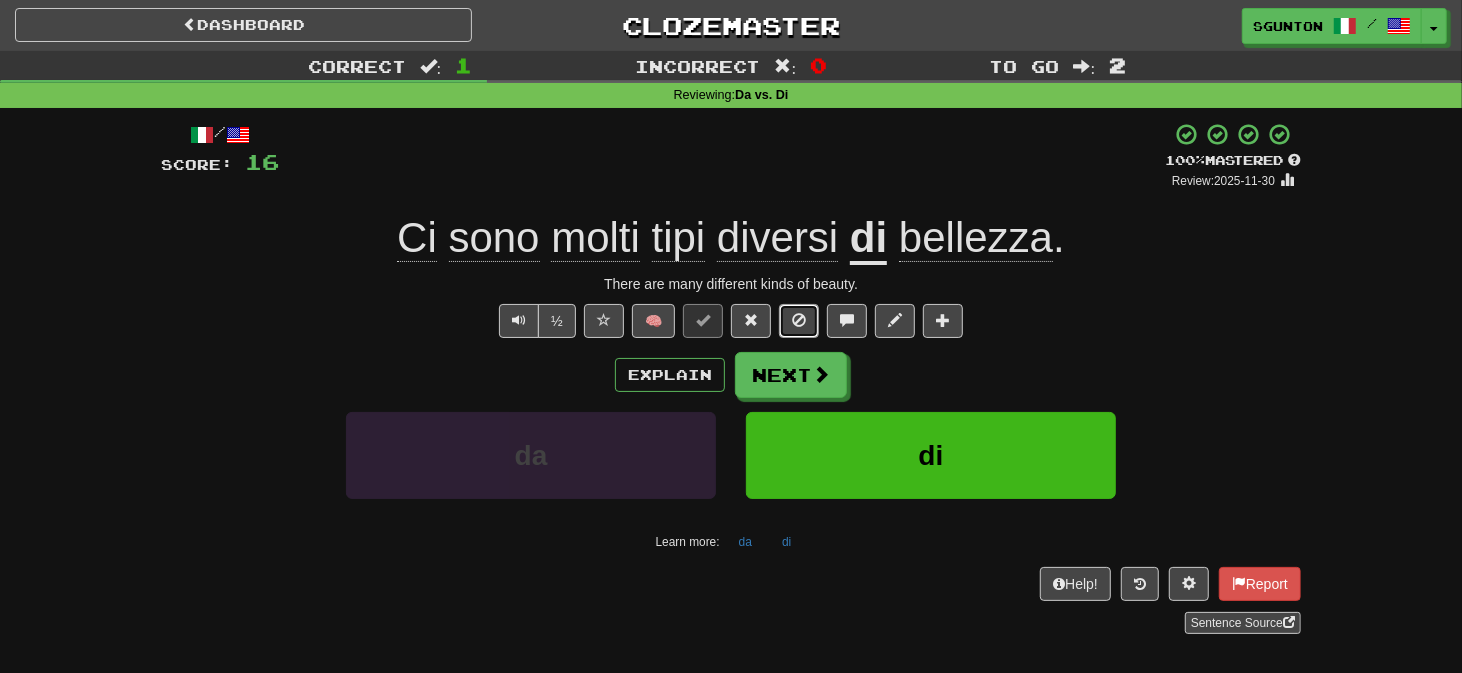 click at bounding box center (799, 320) 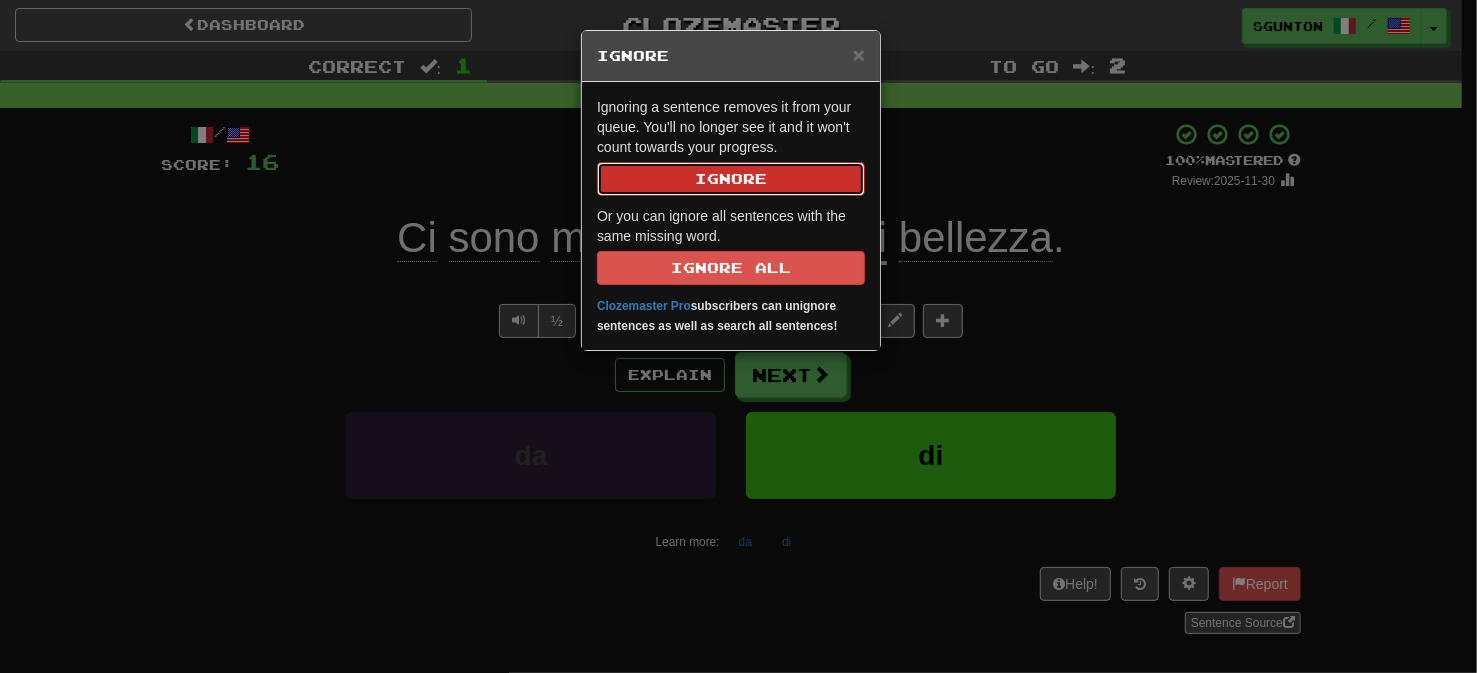 click on "Ignore" at bounding box center (731, 179) 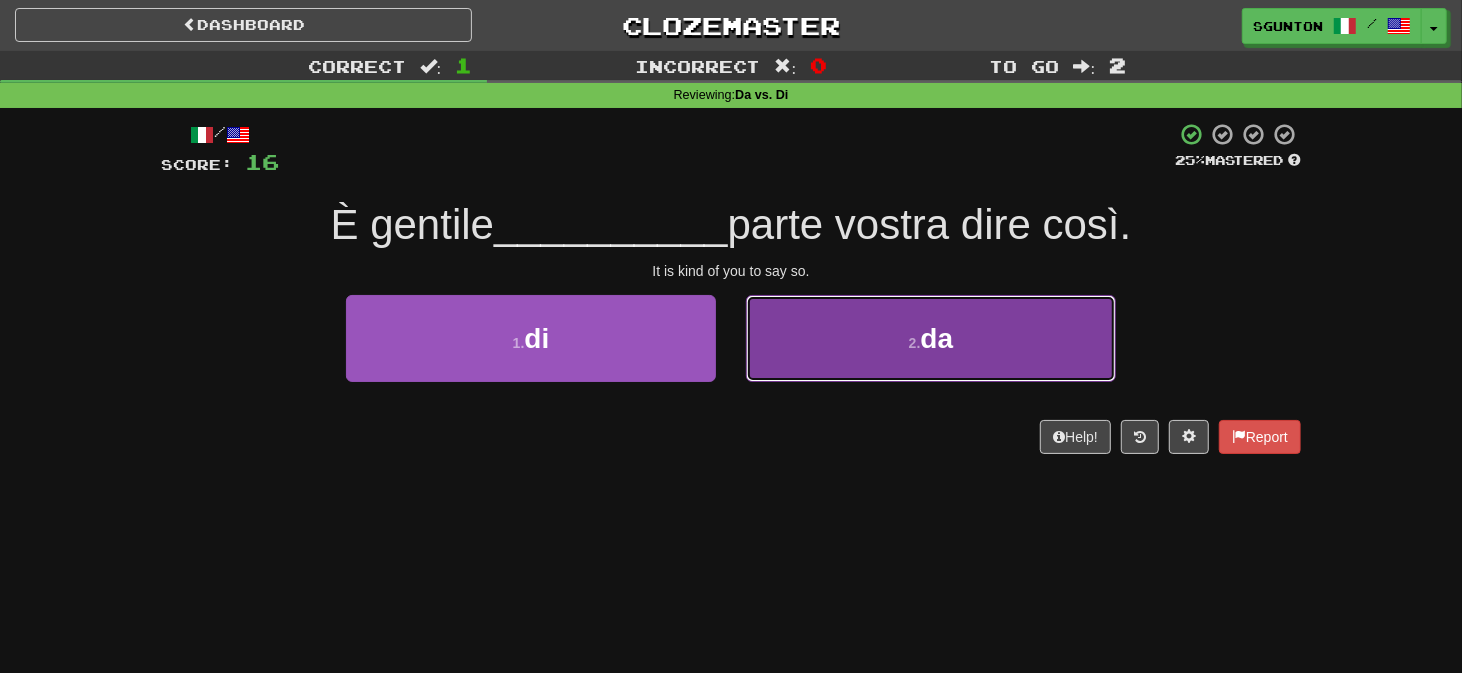 click on "2 .  da" at bounding box center [931, 338] 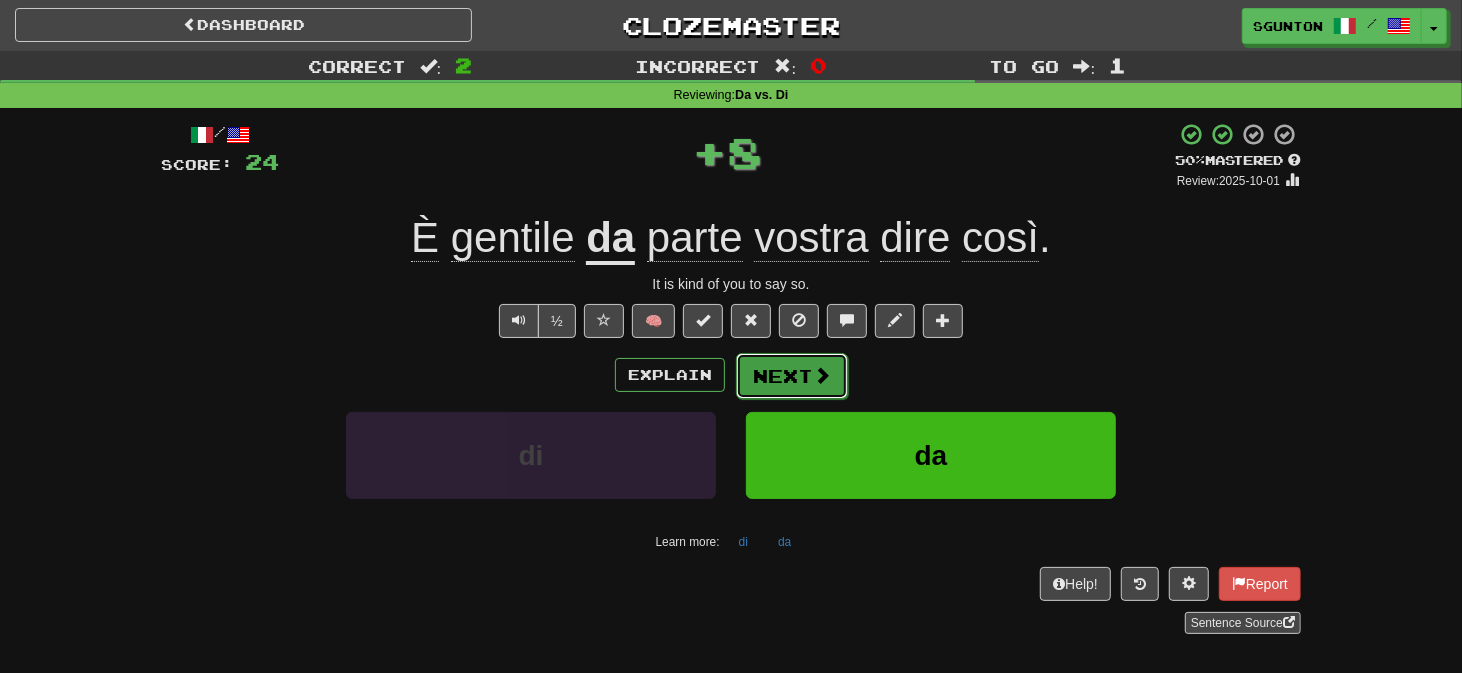 click on "Next" at bounding box center (792, 376) 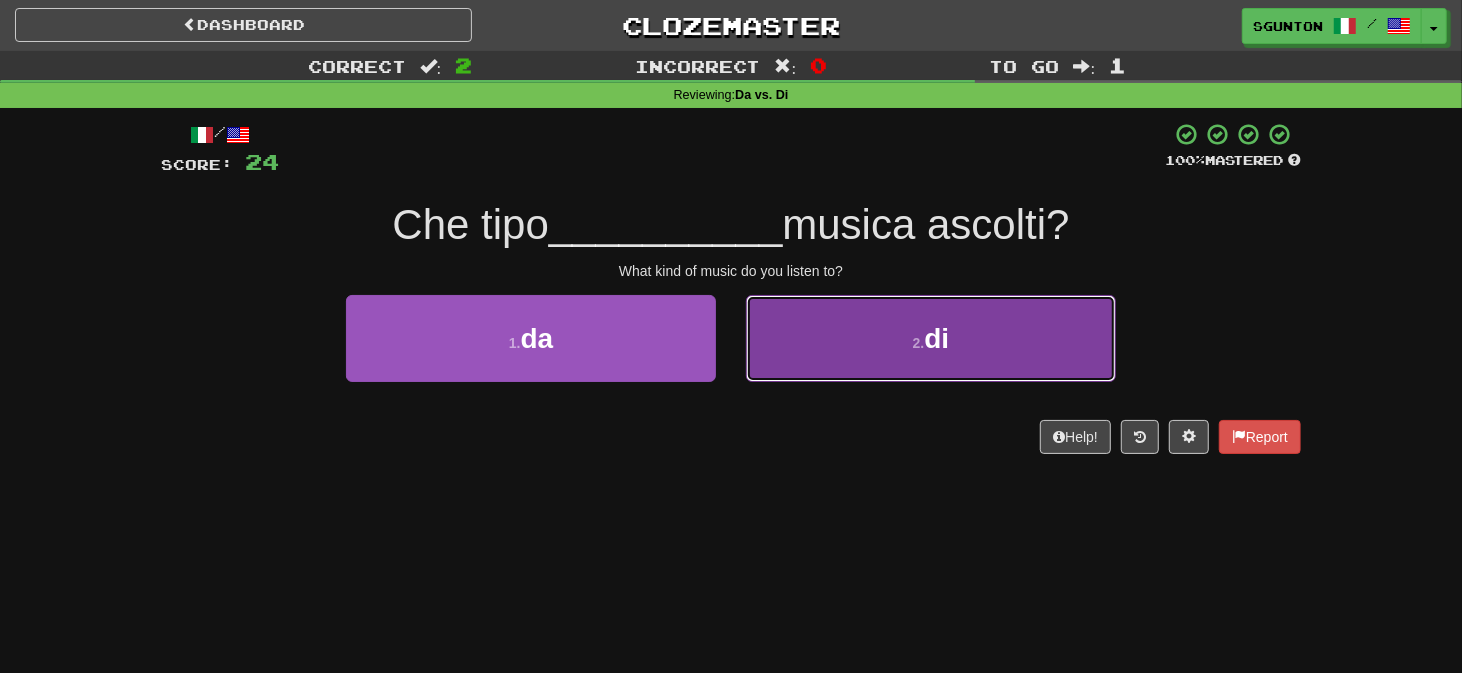 click on "2 .  di" at bounding box center (931, 338) 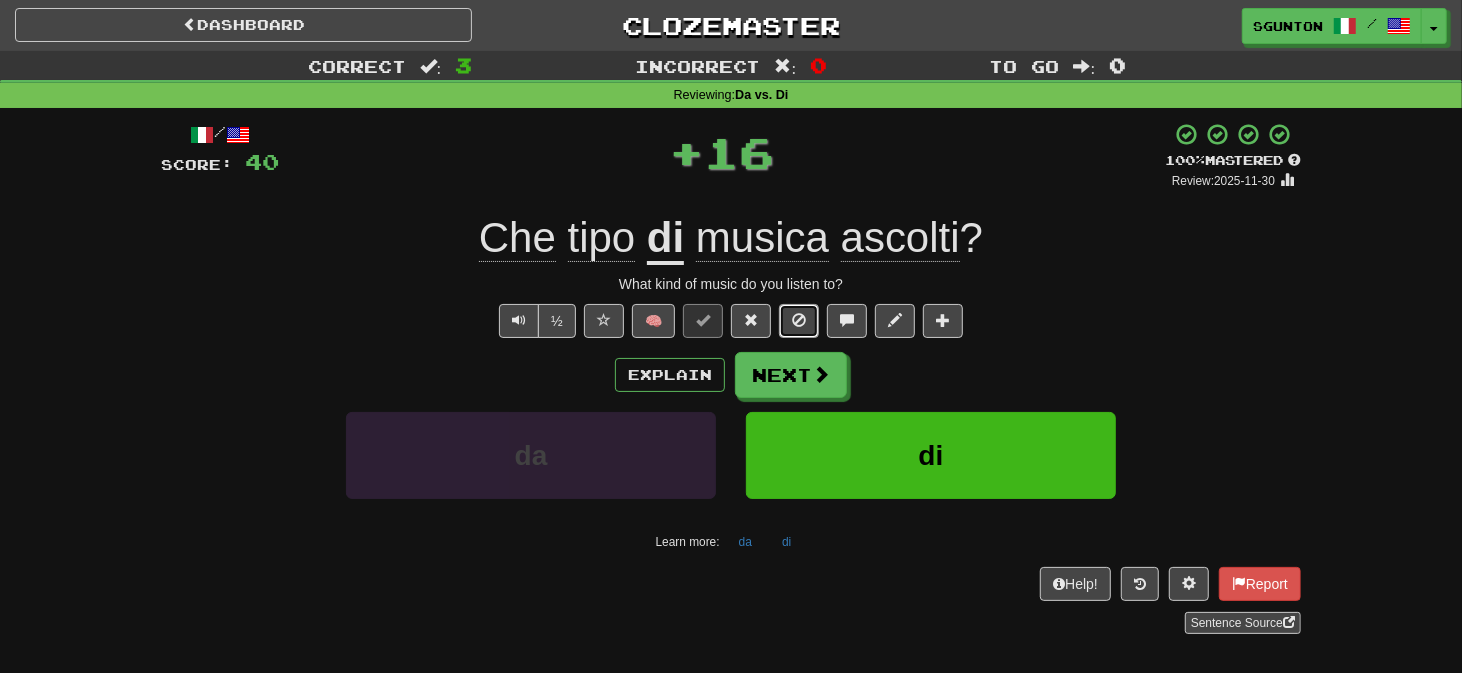 click at bounding box center [799, 320] 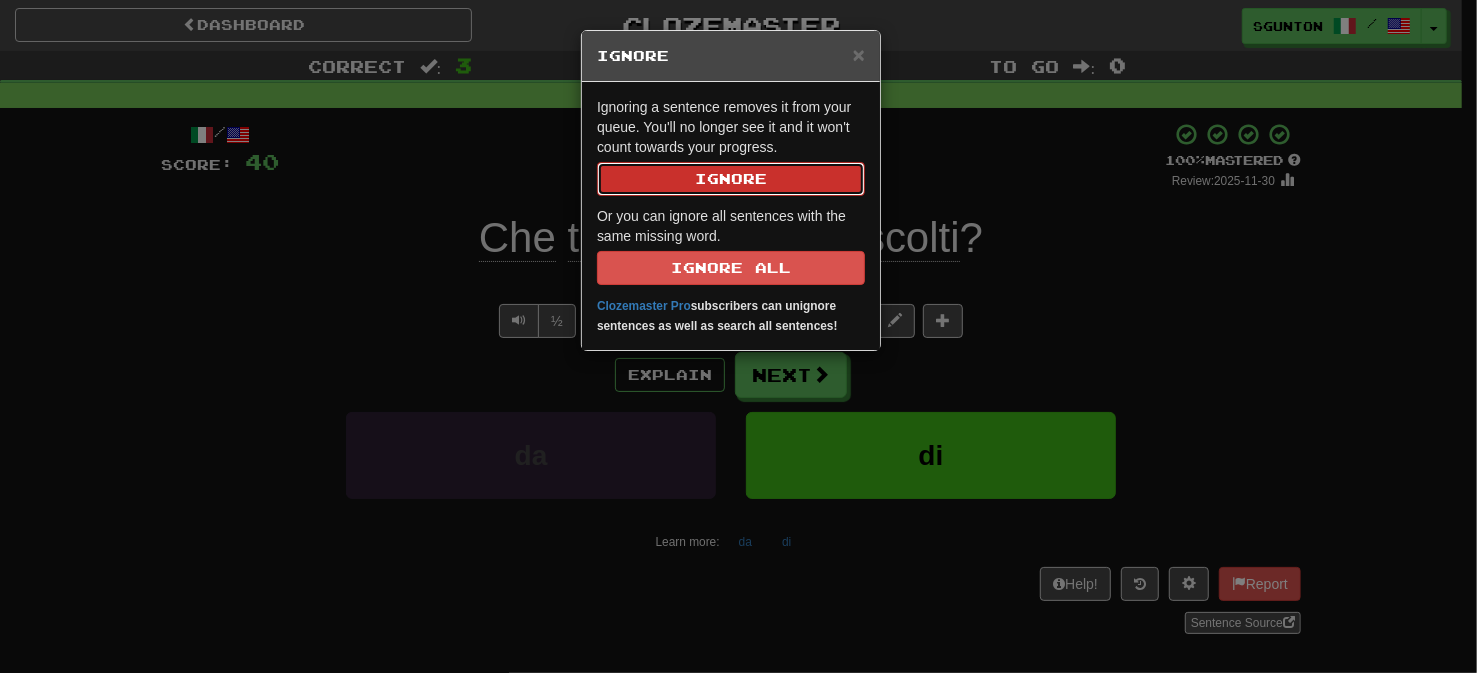 click on "Ignore" at bounding box center [731, 179] 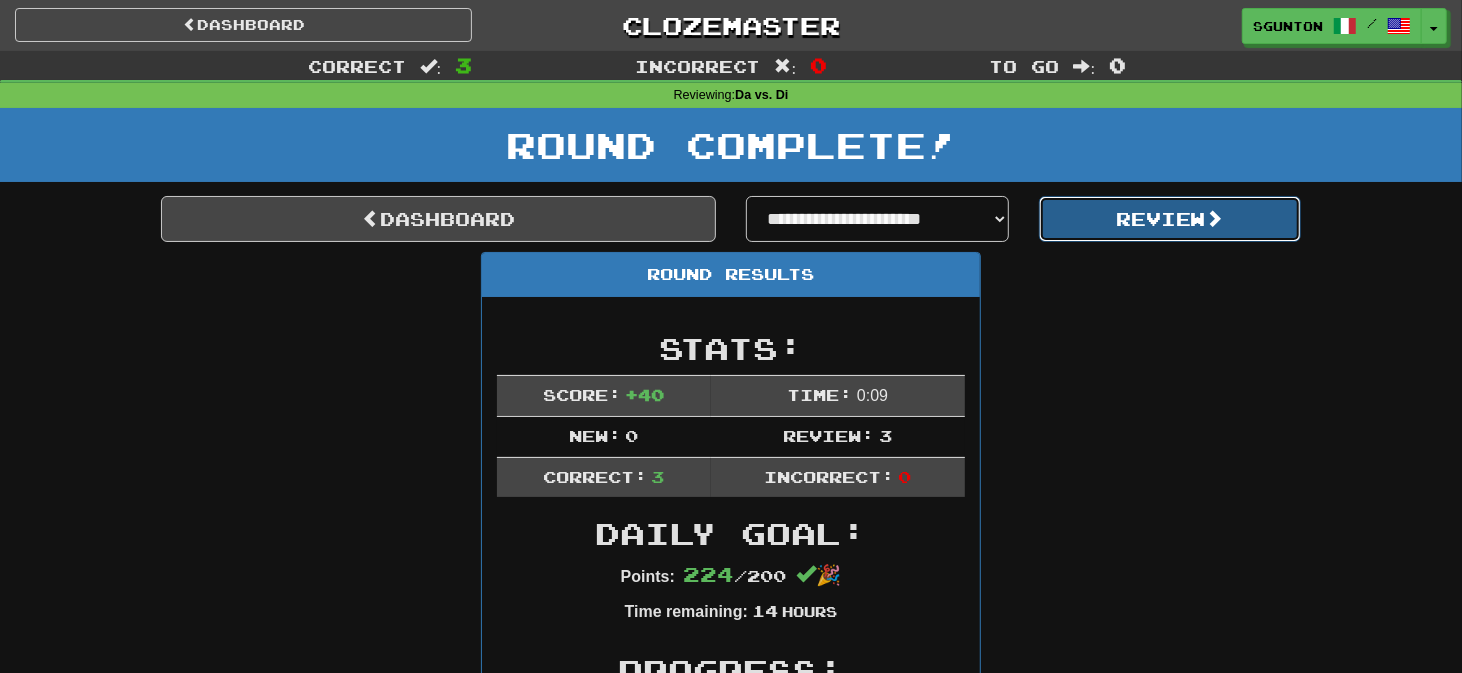 click on "Review" at bounding box center (1170, 219) 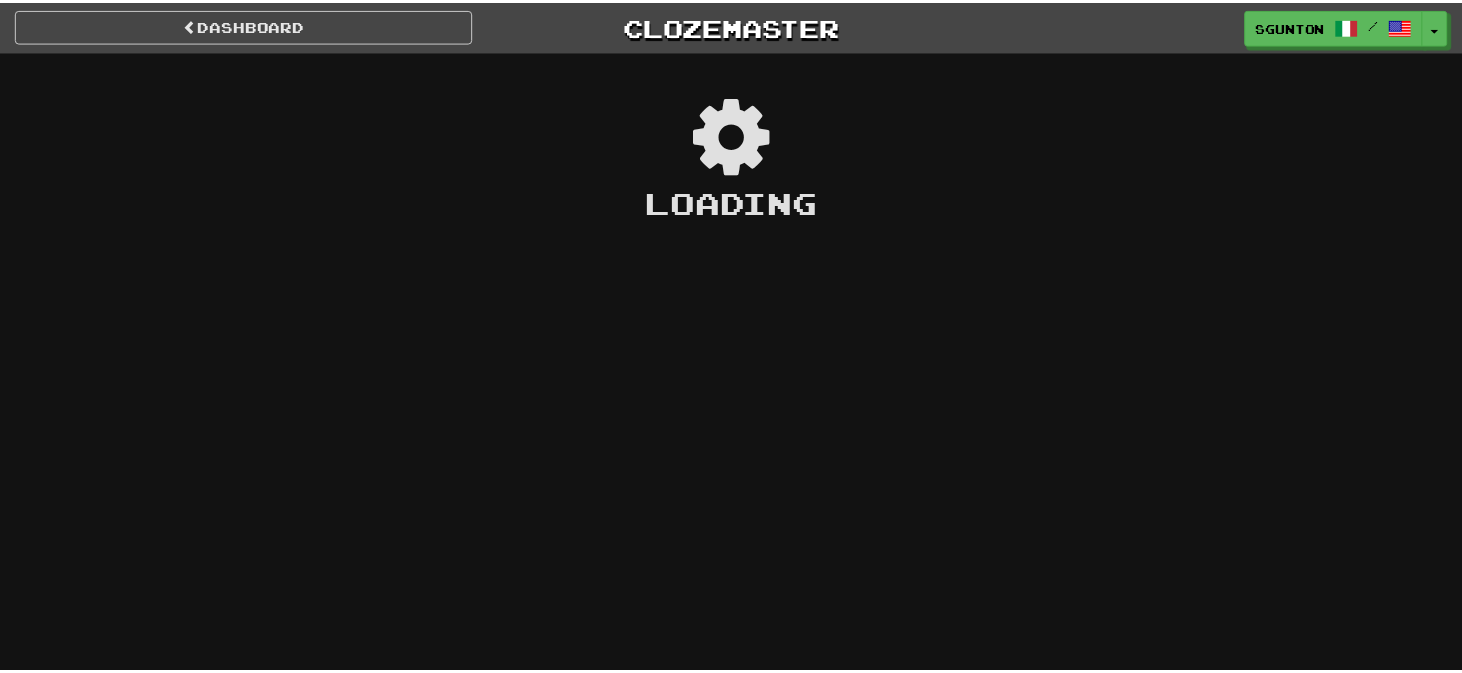 scroll, scrollTop: 0, scrollLeft: 0, axis: both 